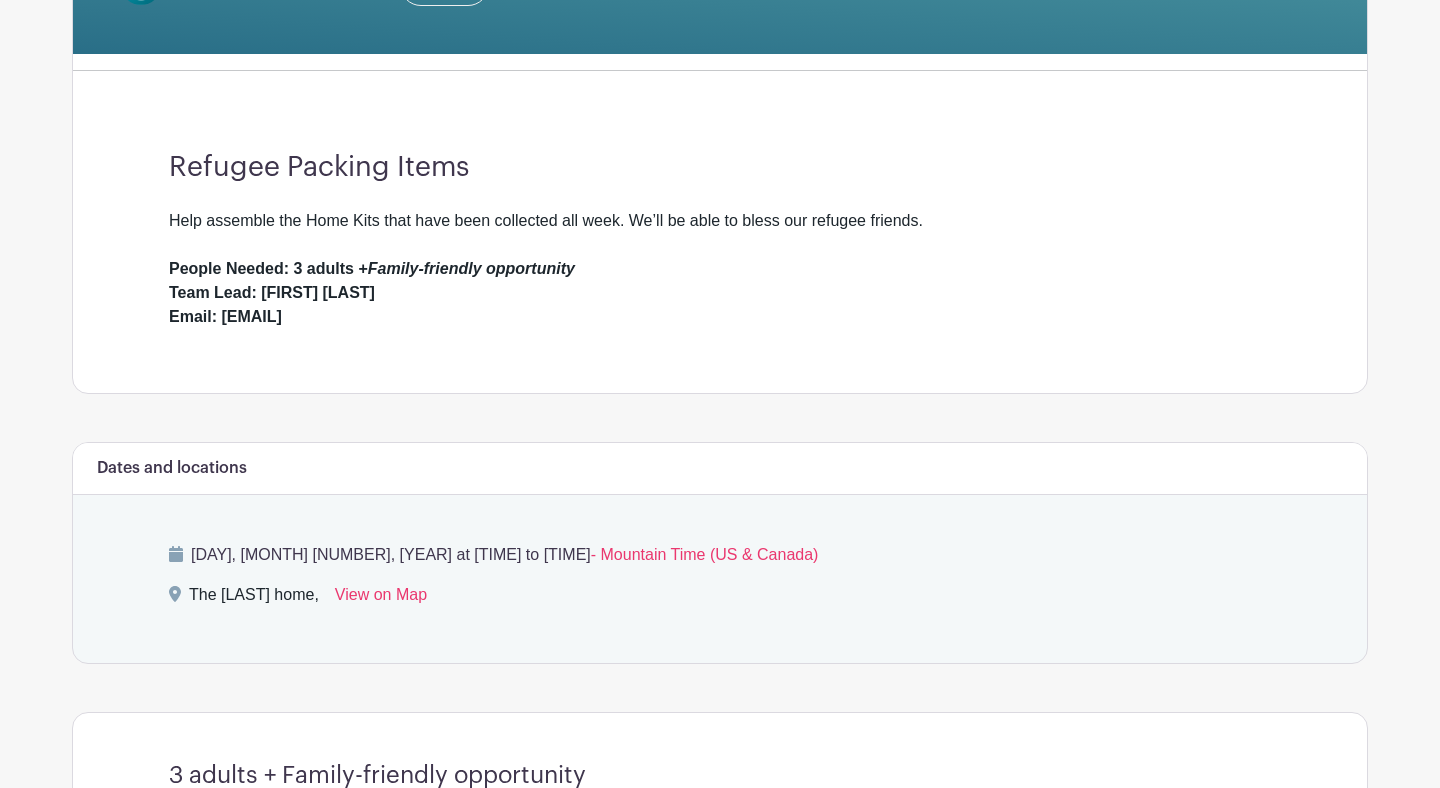 scroll, scrollTop: 0, scrollLeft: 0, axis: both 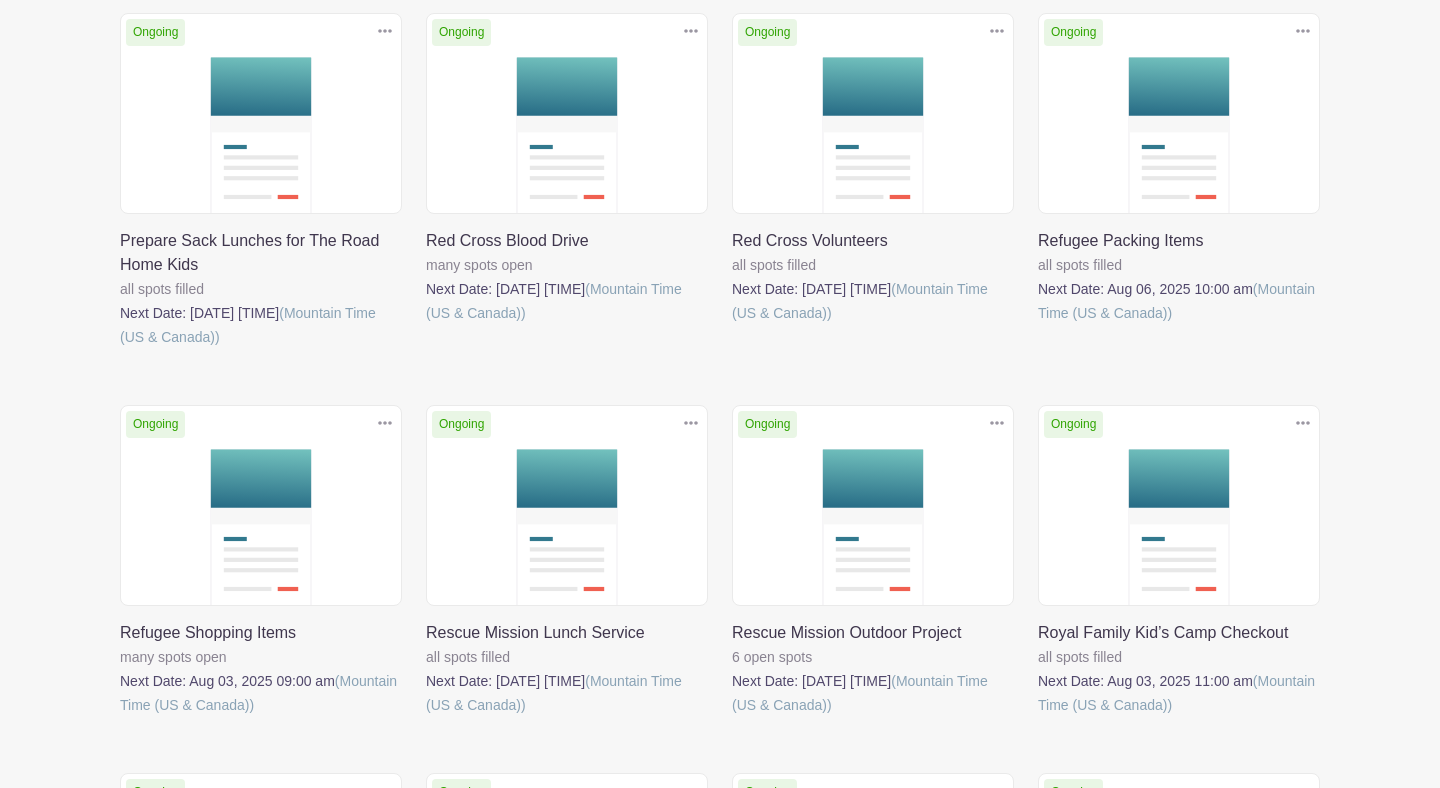 click at bounding box center [1038, 325] 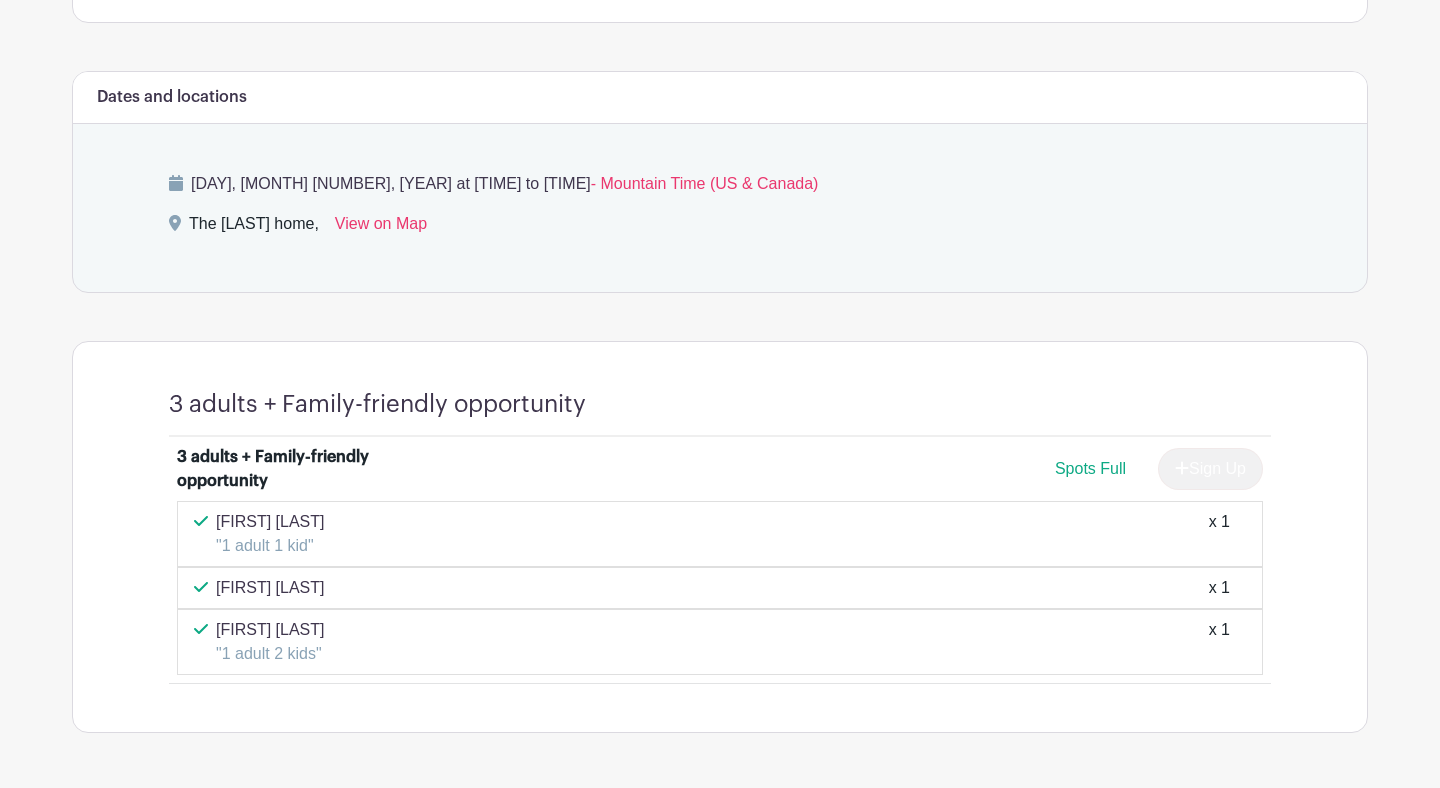 scroll, scrollTop: 909, scrollLeft: 0, axis: vertical 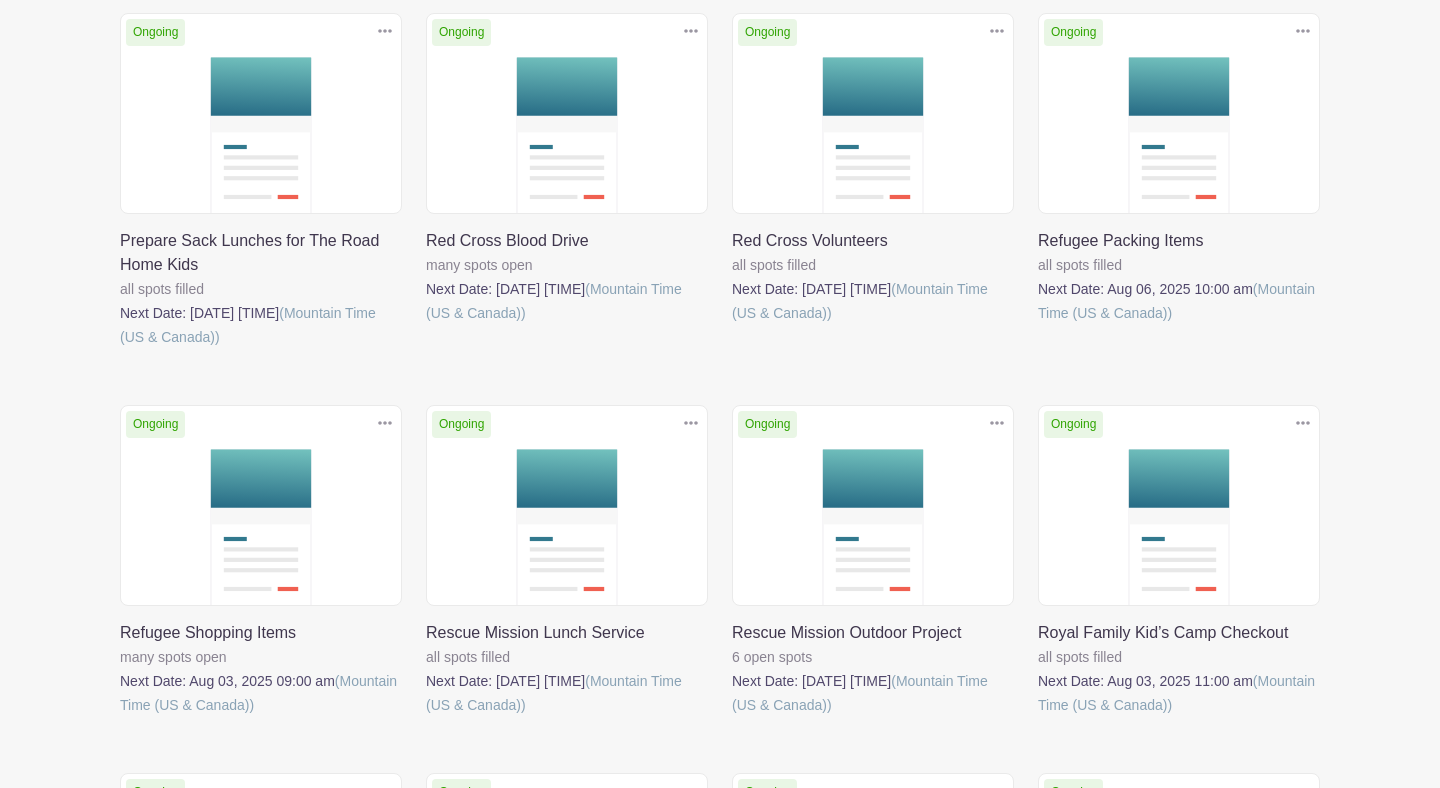 click at bounding box center (120, 717) 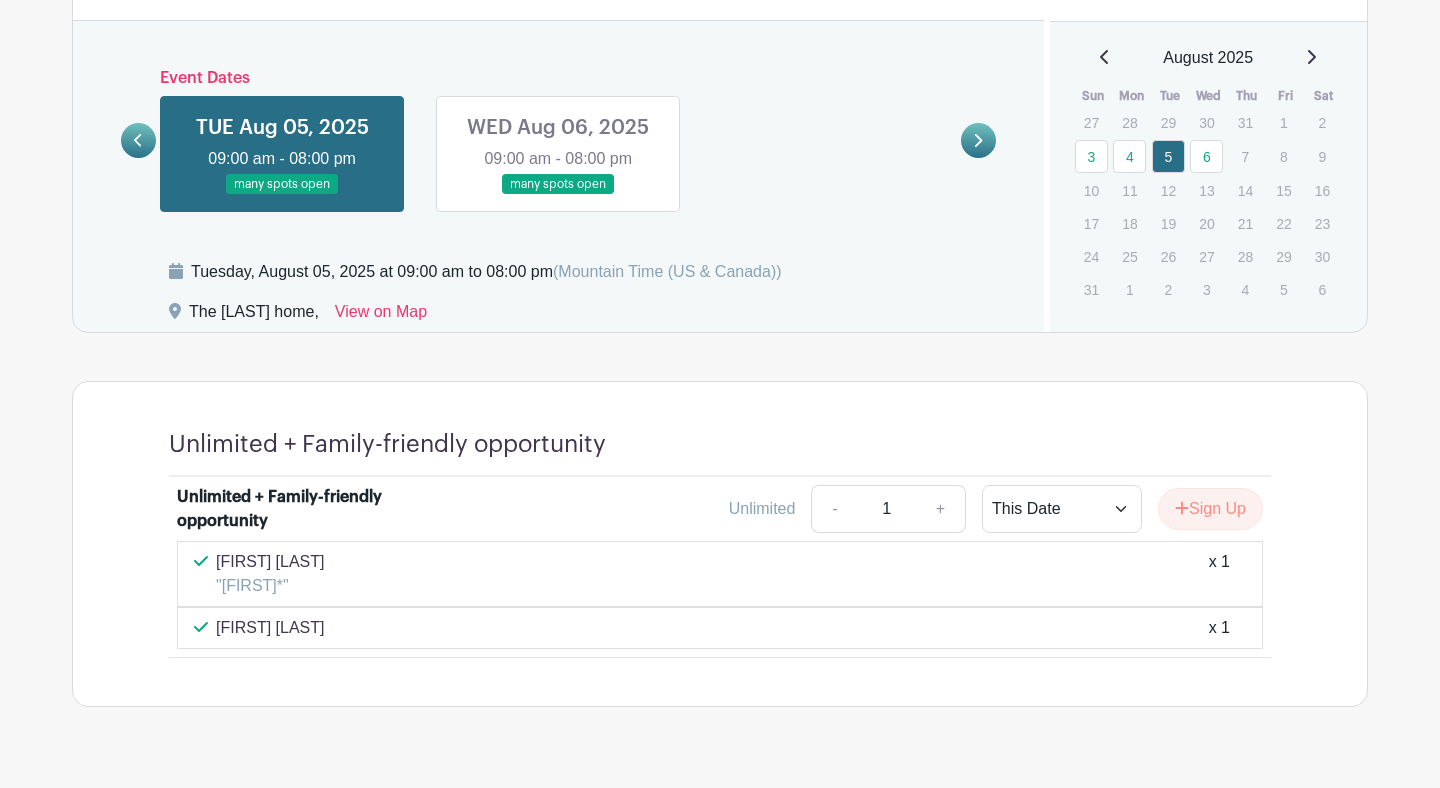 scroll, scrollTop: 1016, scrollLeft: 0, axis: vertical 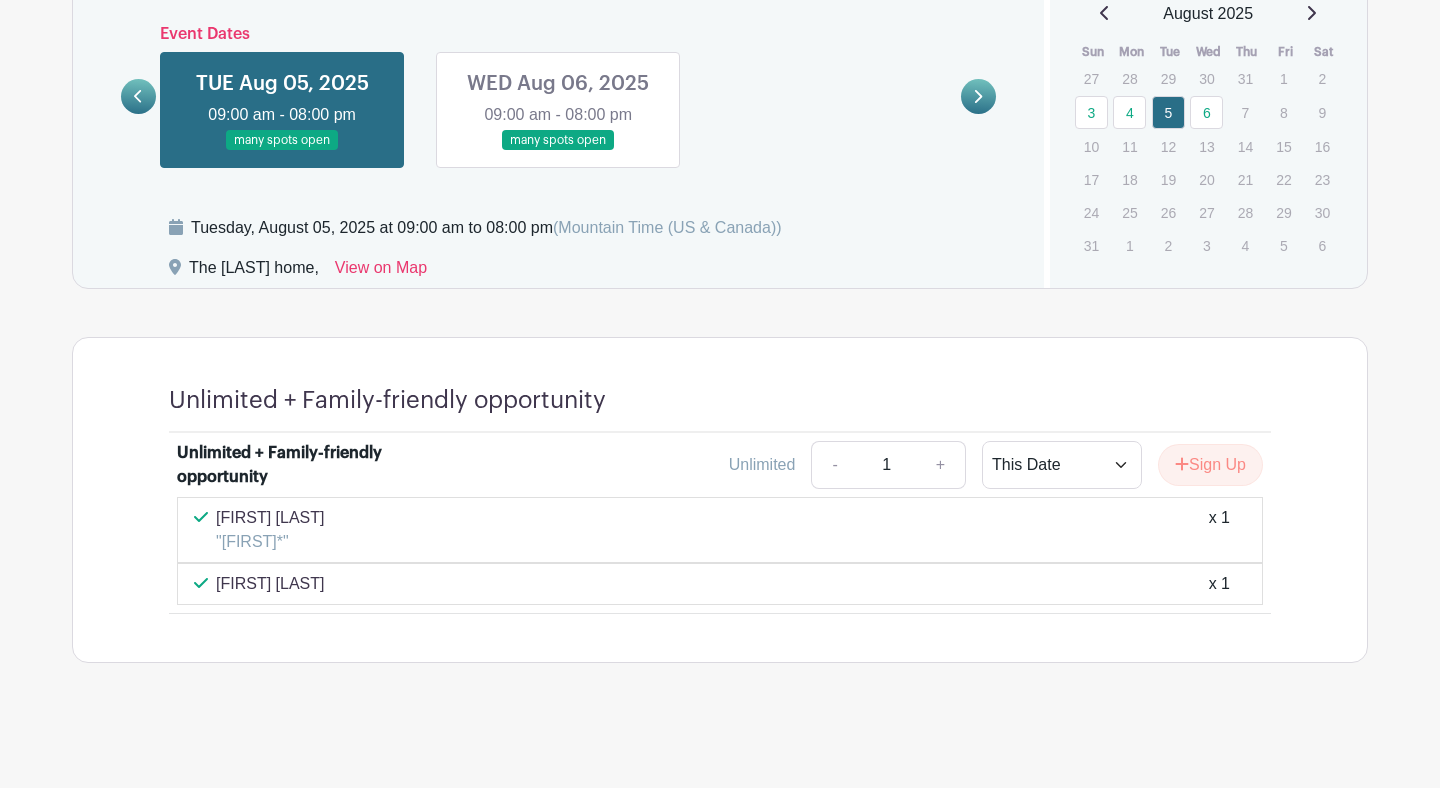 click 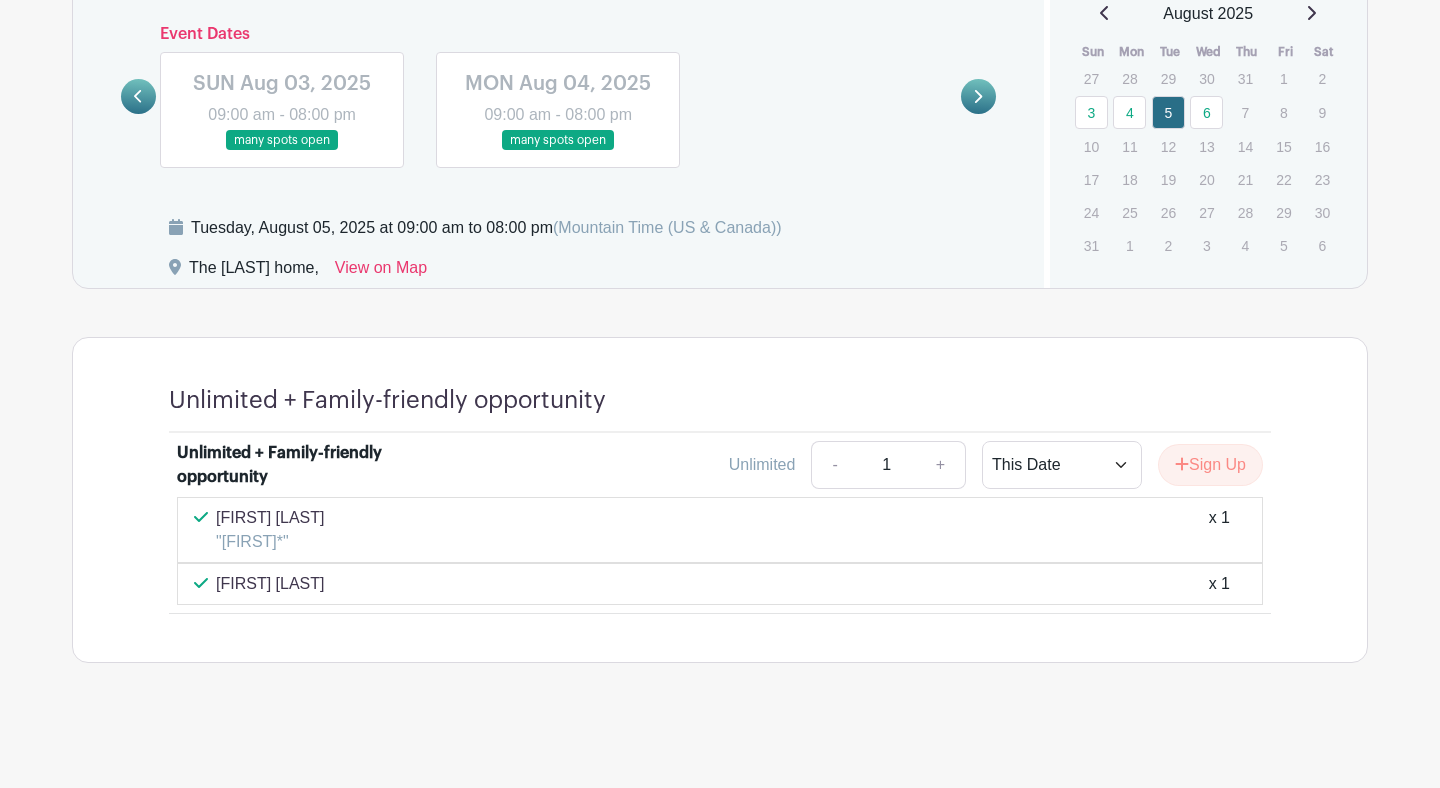 click at bounding box center (282, 151) 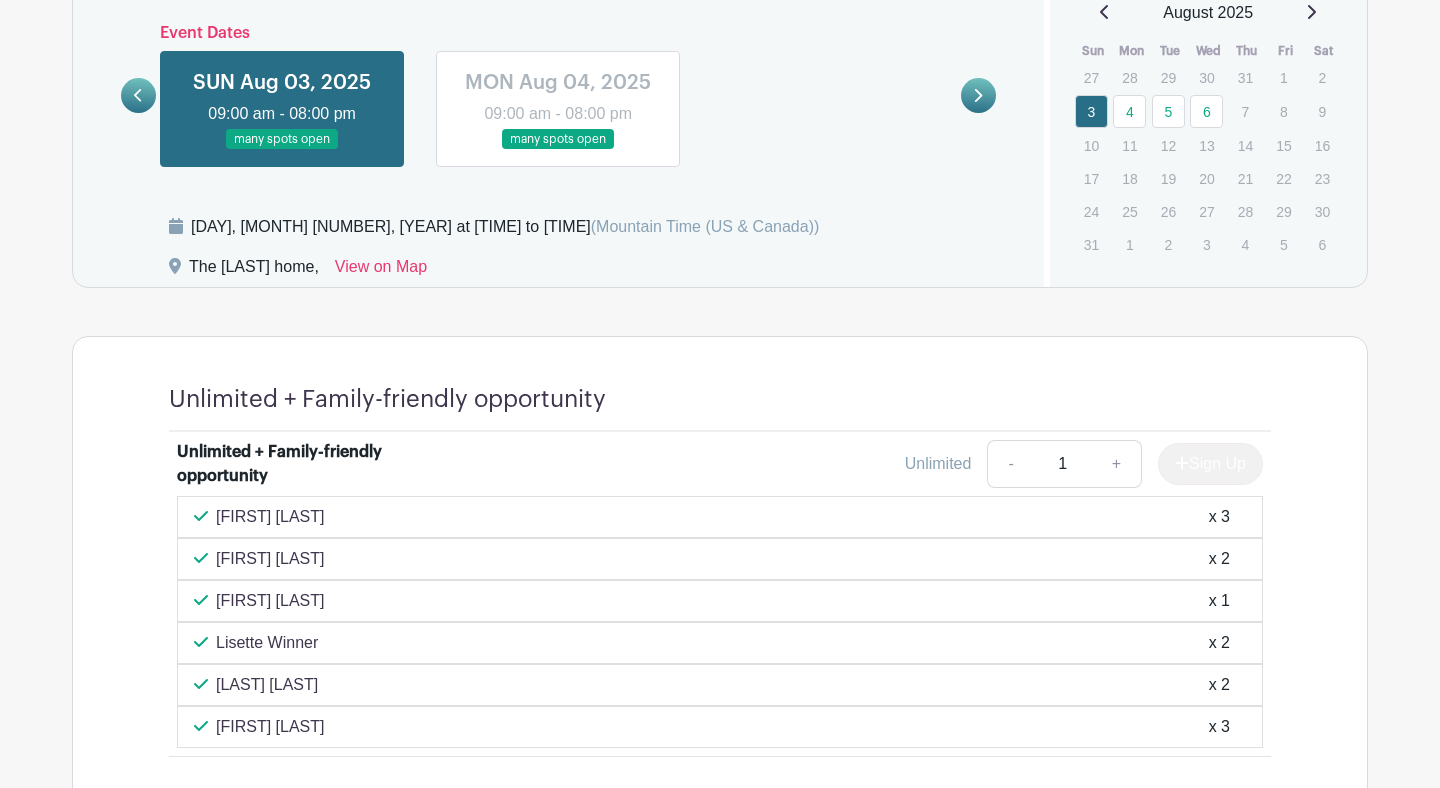 scroll, scrollTop: 1160, scrollLeft: 0, axis: vertical 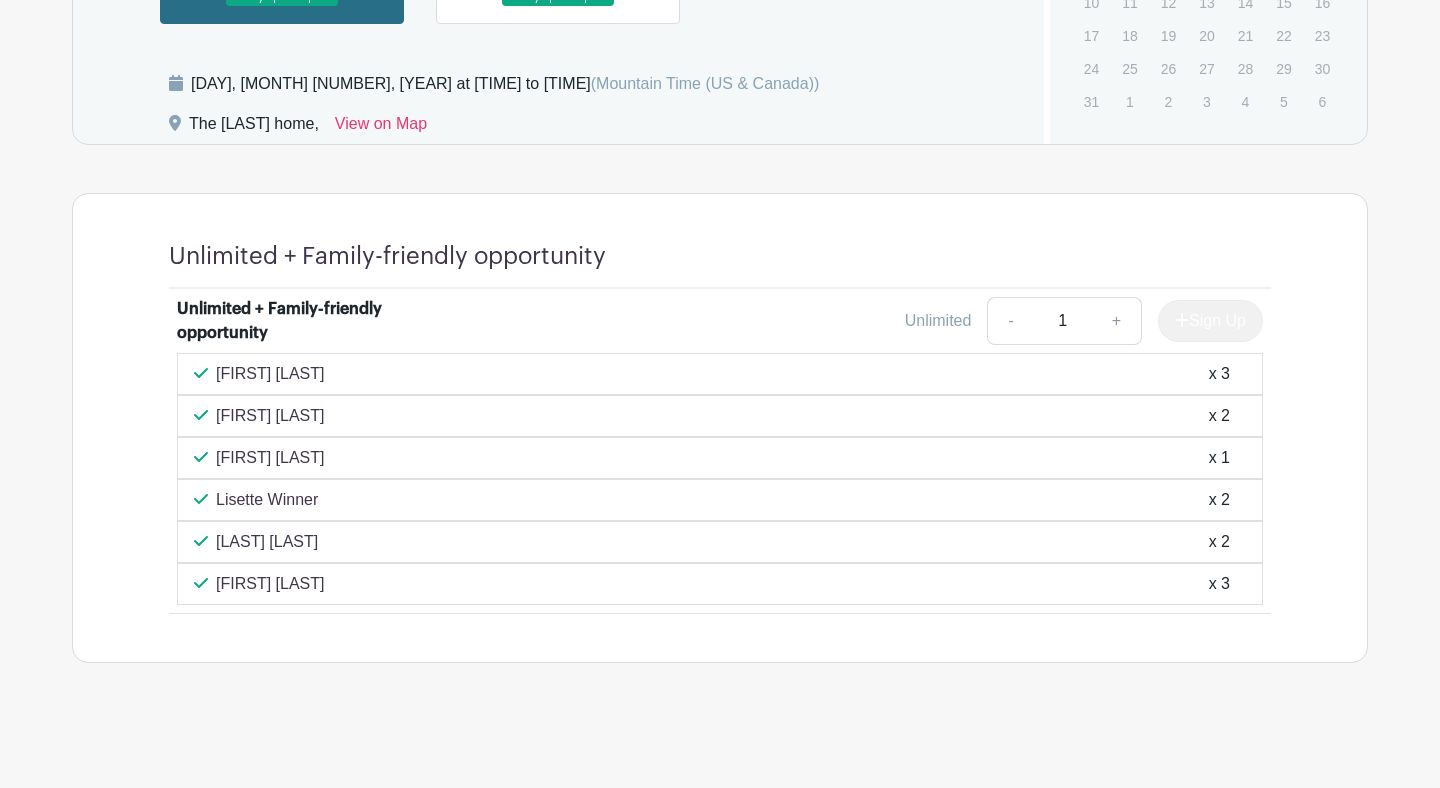 drag, startPoint x: 268, startPoint y: 380, endPoint x: 288, endPoint y: 598, distance: 218.91551 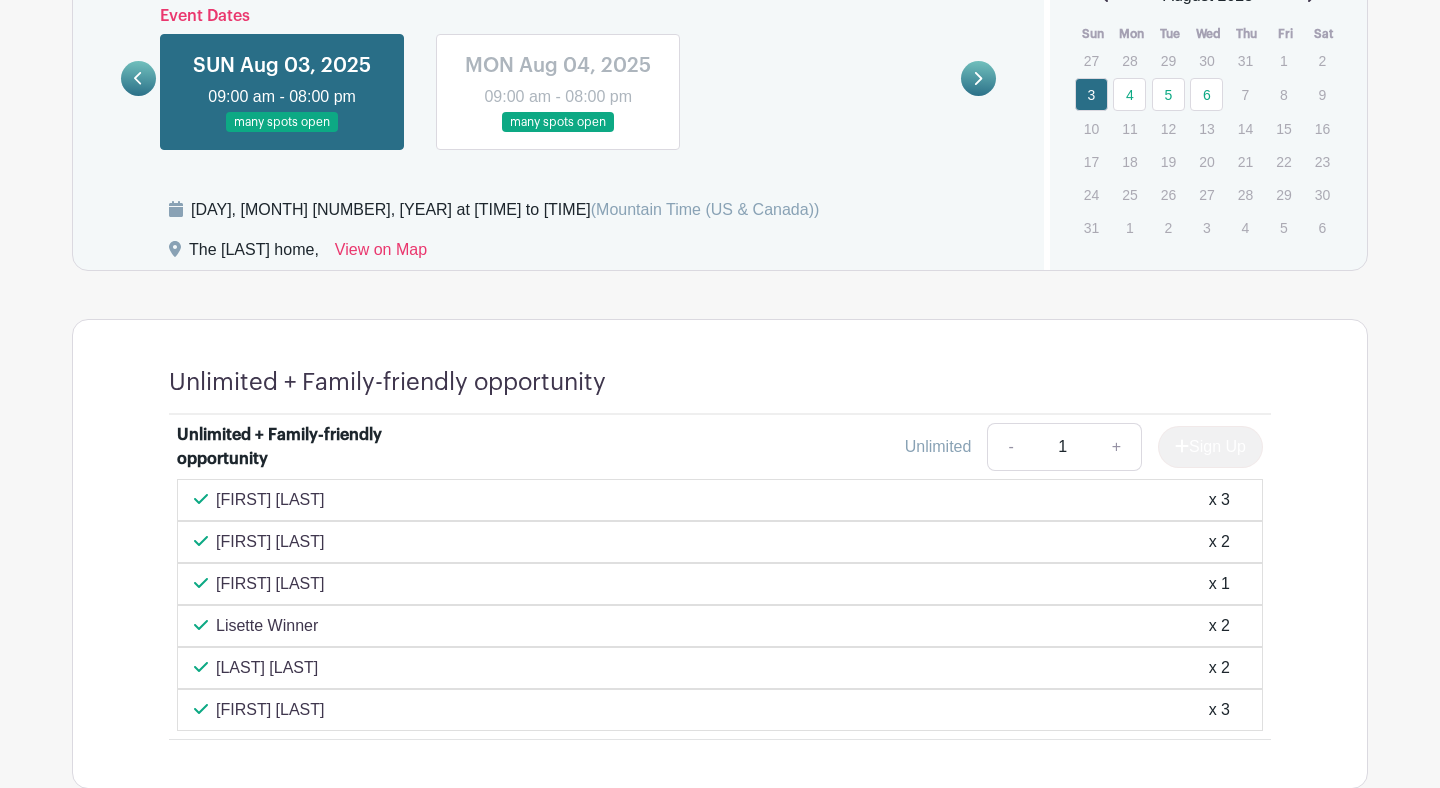 scroll, scrollTop: 1034, scrollLeft: 0, axis: vertical 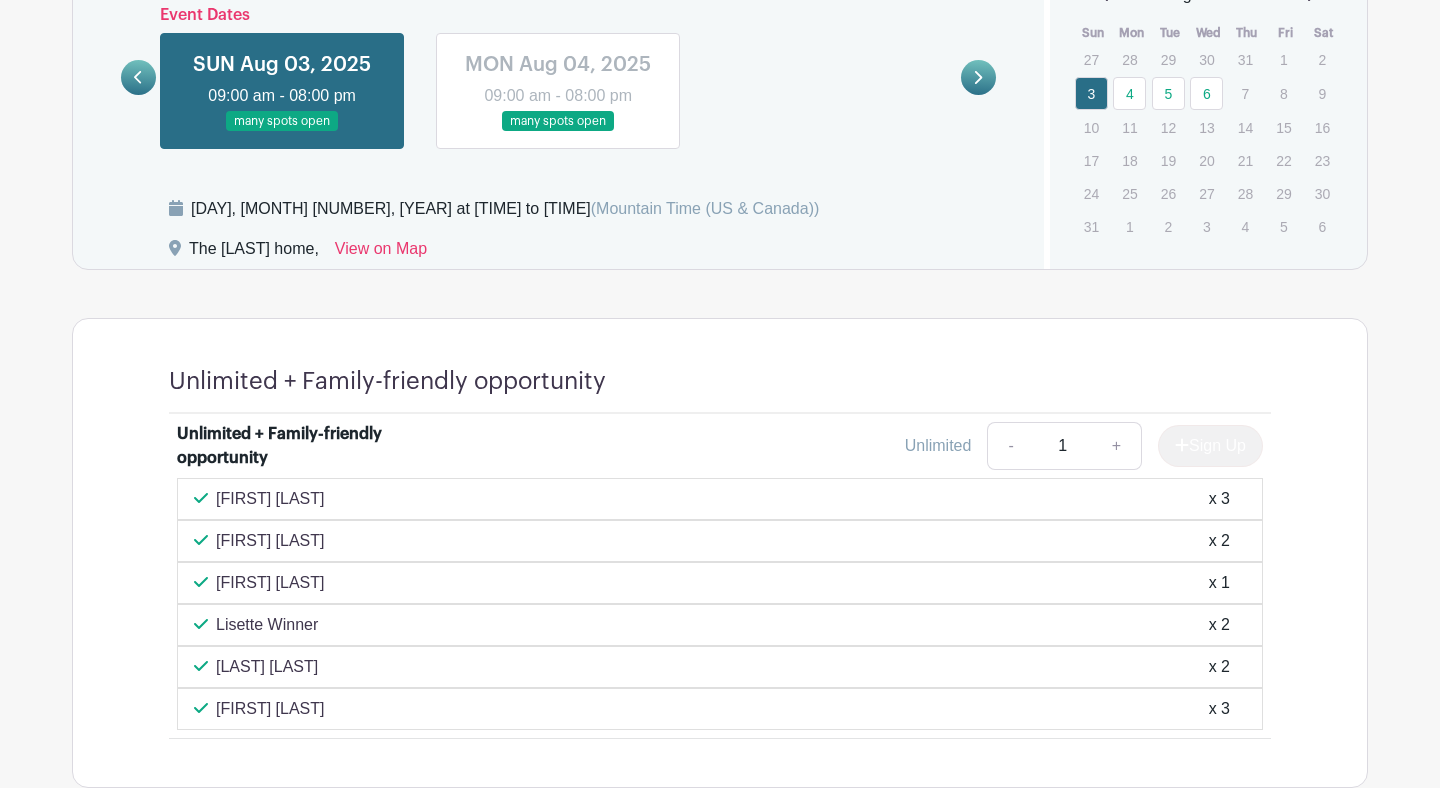 click at bounding box center (558, 132) 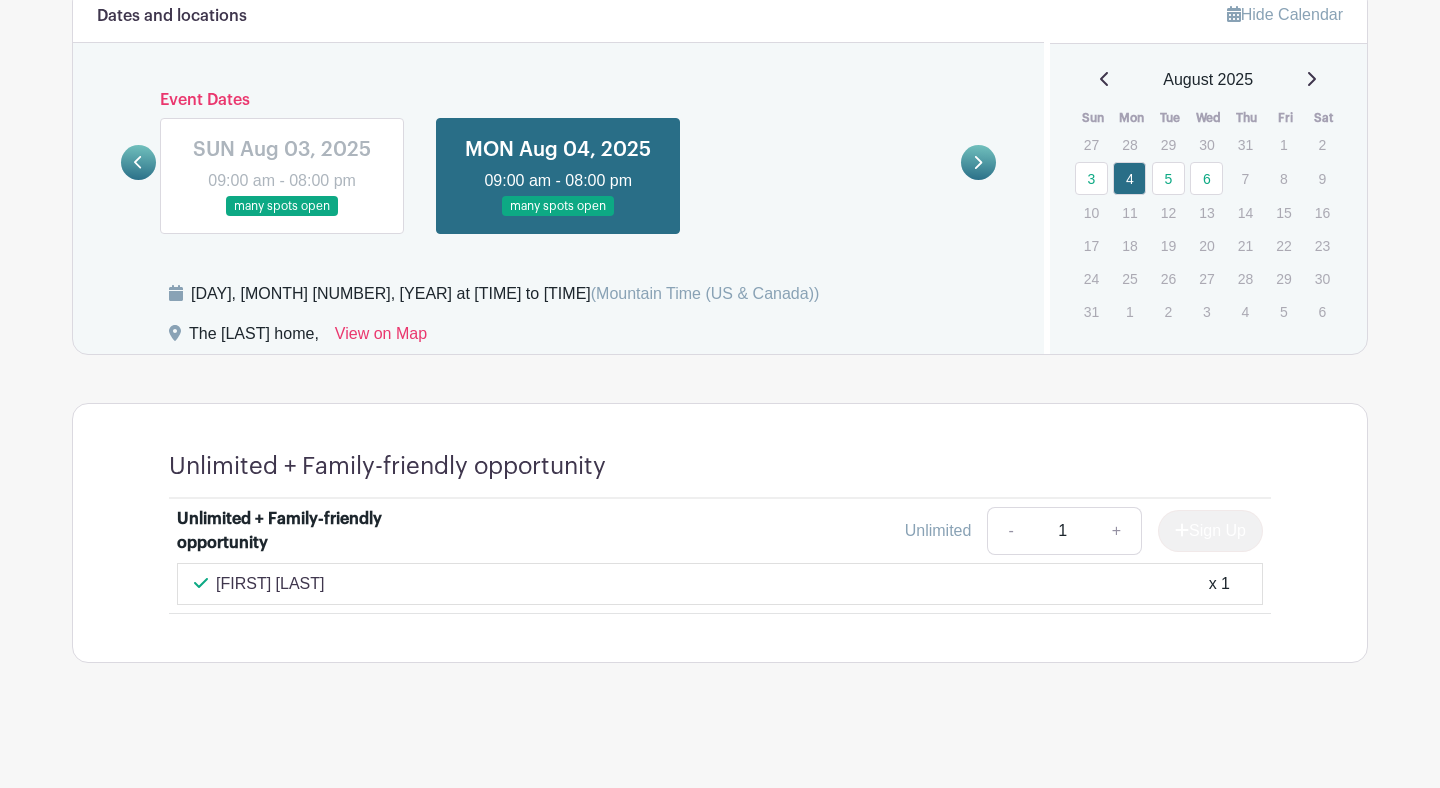 drag, startPoint x: 223, startPoint y: 588, endPoint x: 407, endPoint y: 586, distance: 184.01086 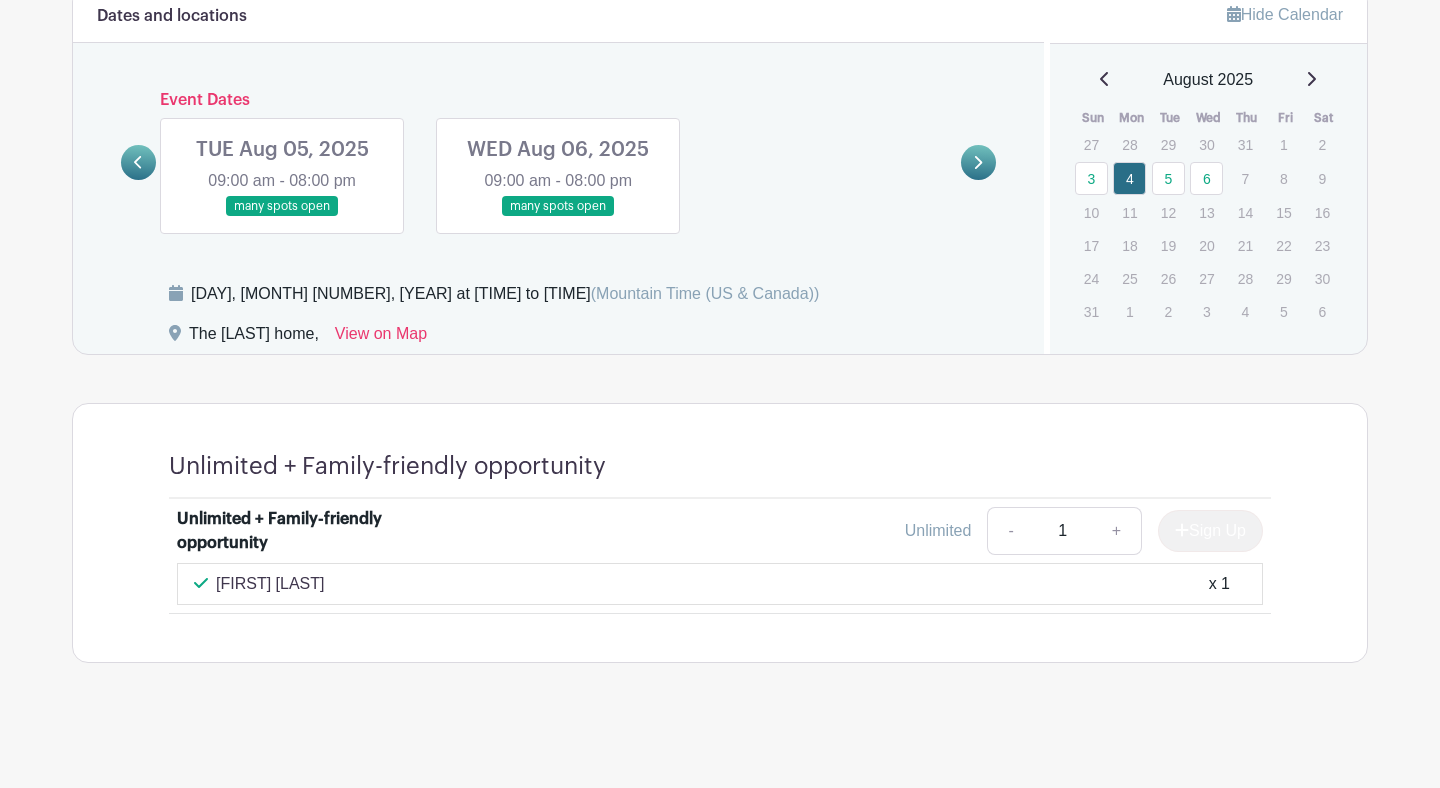 click at bounding box center (282, 217) 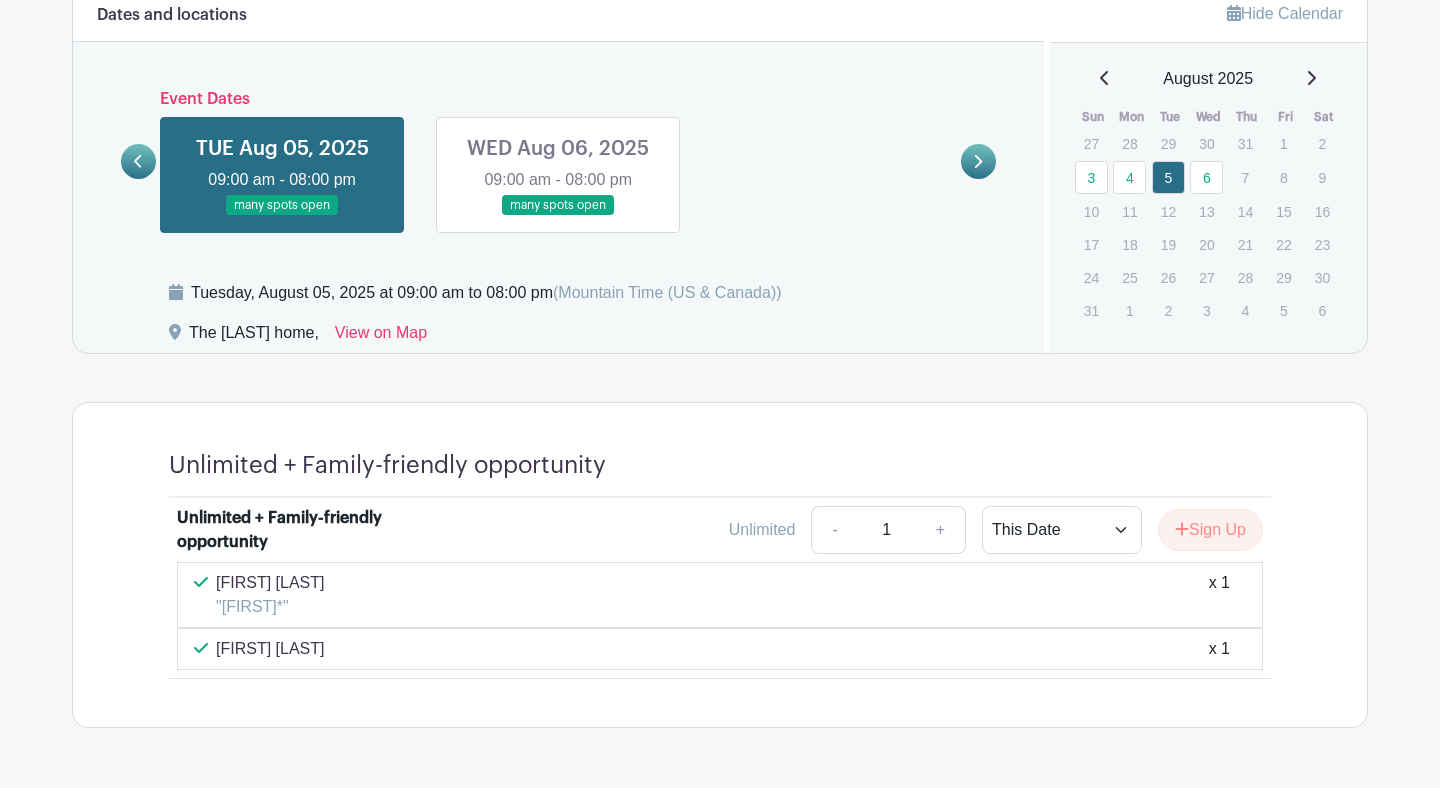 click at bounding box center (558, 216) 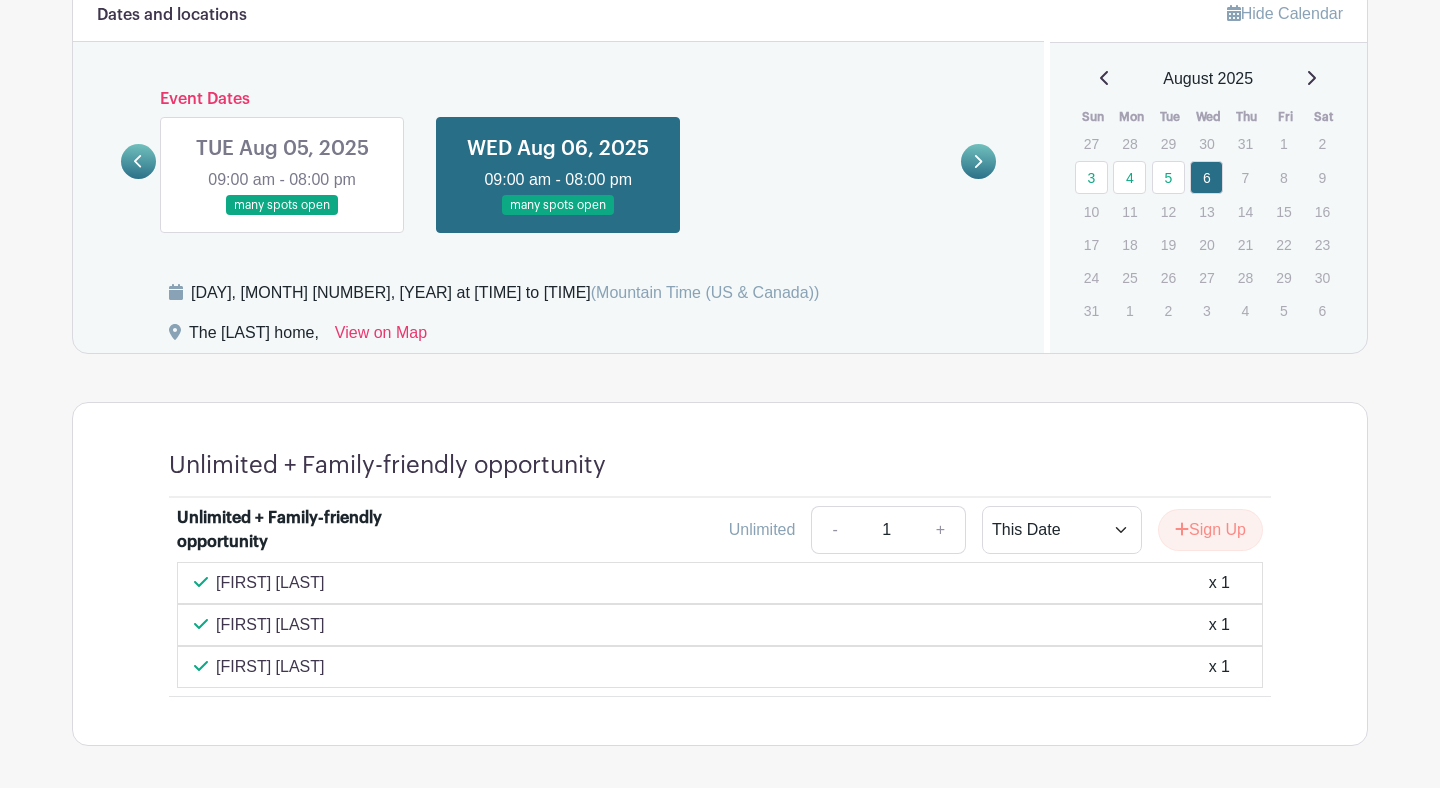 scroll, scrollTop: 1034, scrollLeft: 0, axis: vertical 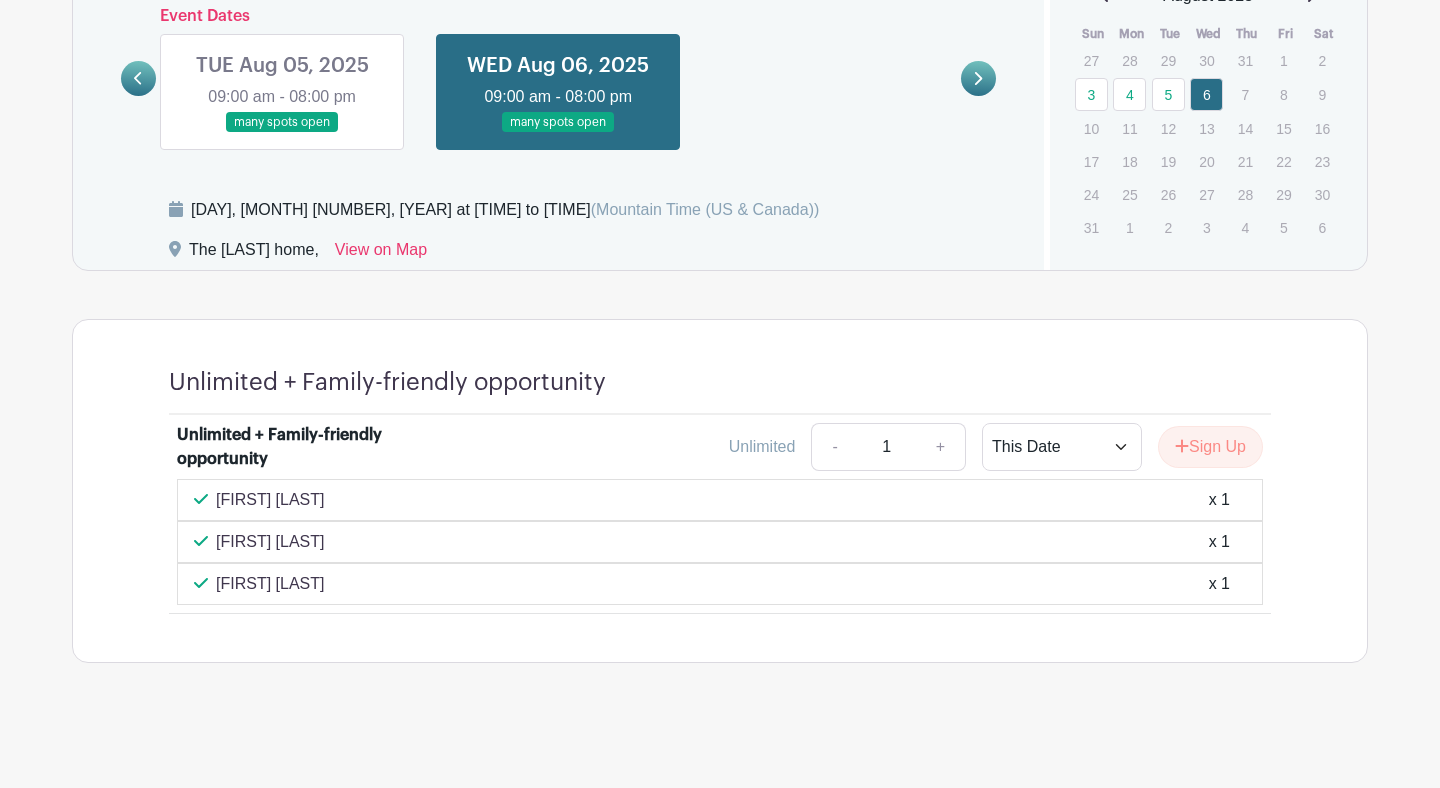 drag, startPoint x: 214, startPoint y: 501, endPoint x: 356, endPoint y: 525, distance: 144.01389 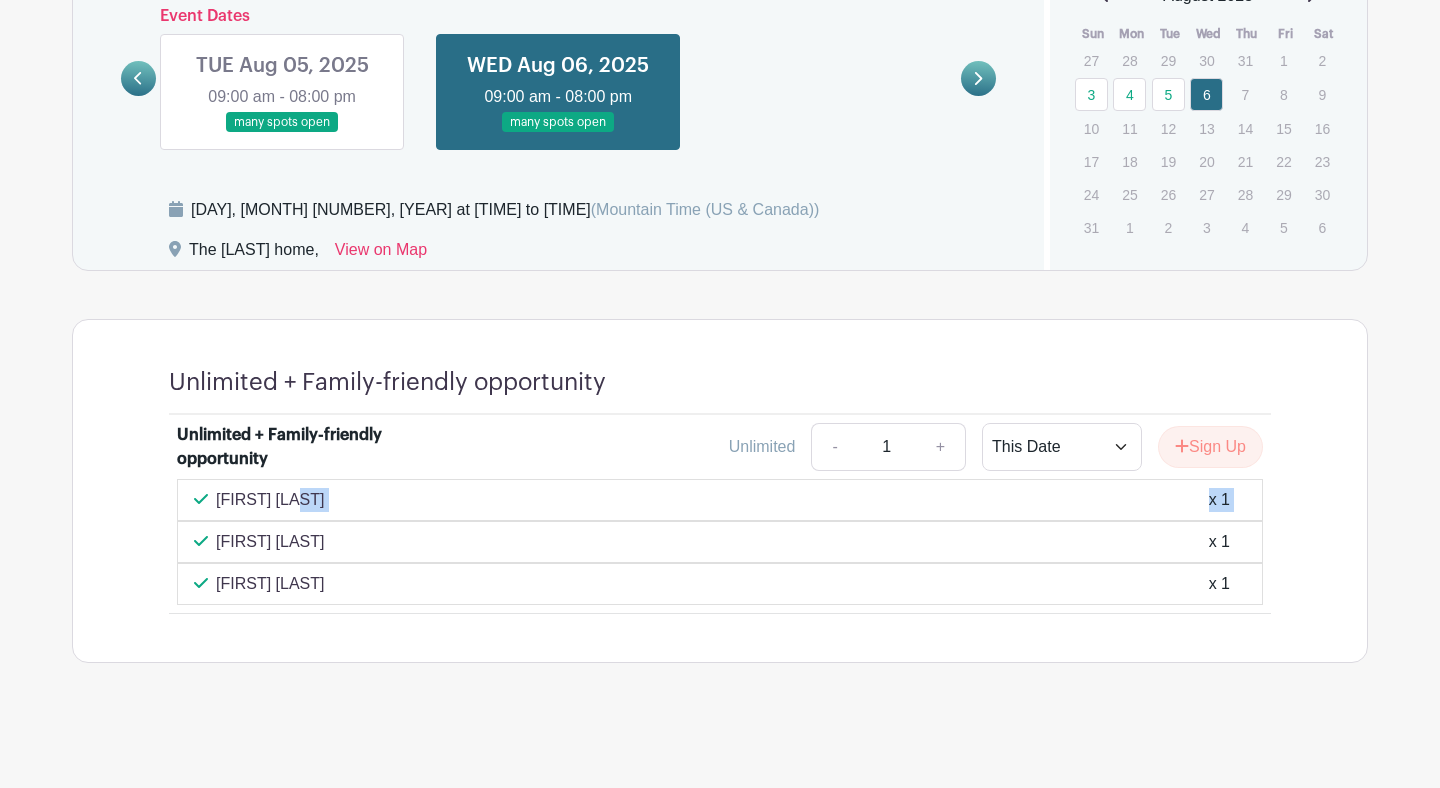 drag, startPoint x: 354, startPoint y: 584, endPoint x: 176, endPoint y: 450, distance: 222.80035 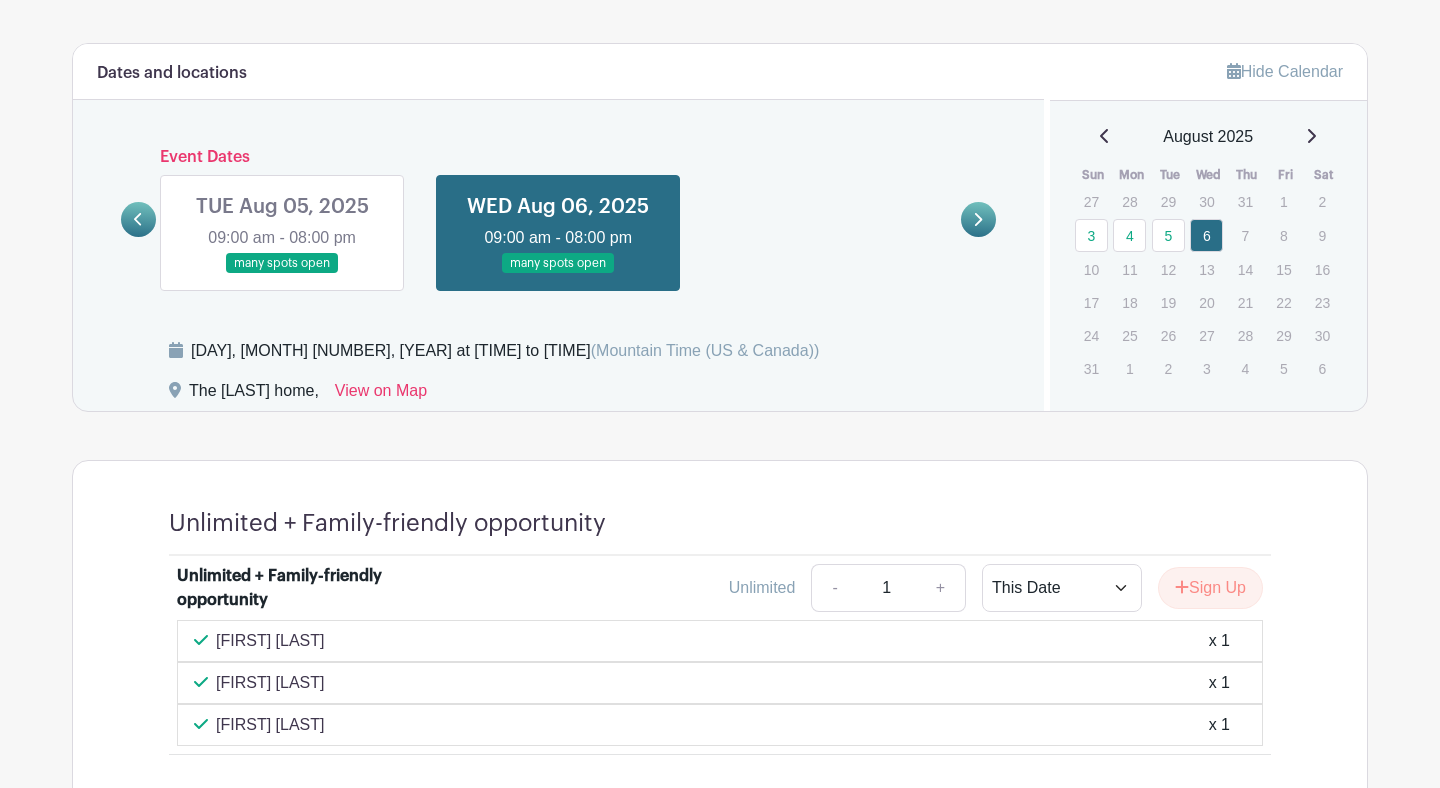 scroll, scrollTop: 863, scrollLeft: 0, axis: vertical 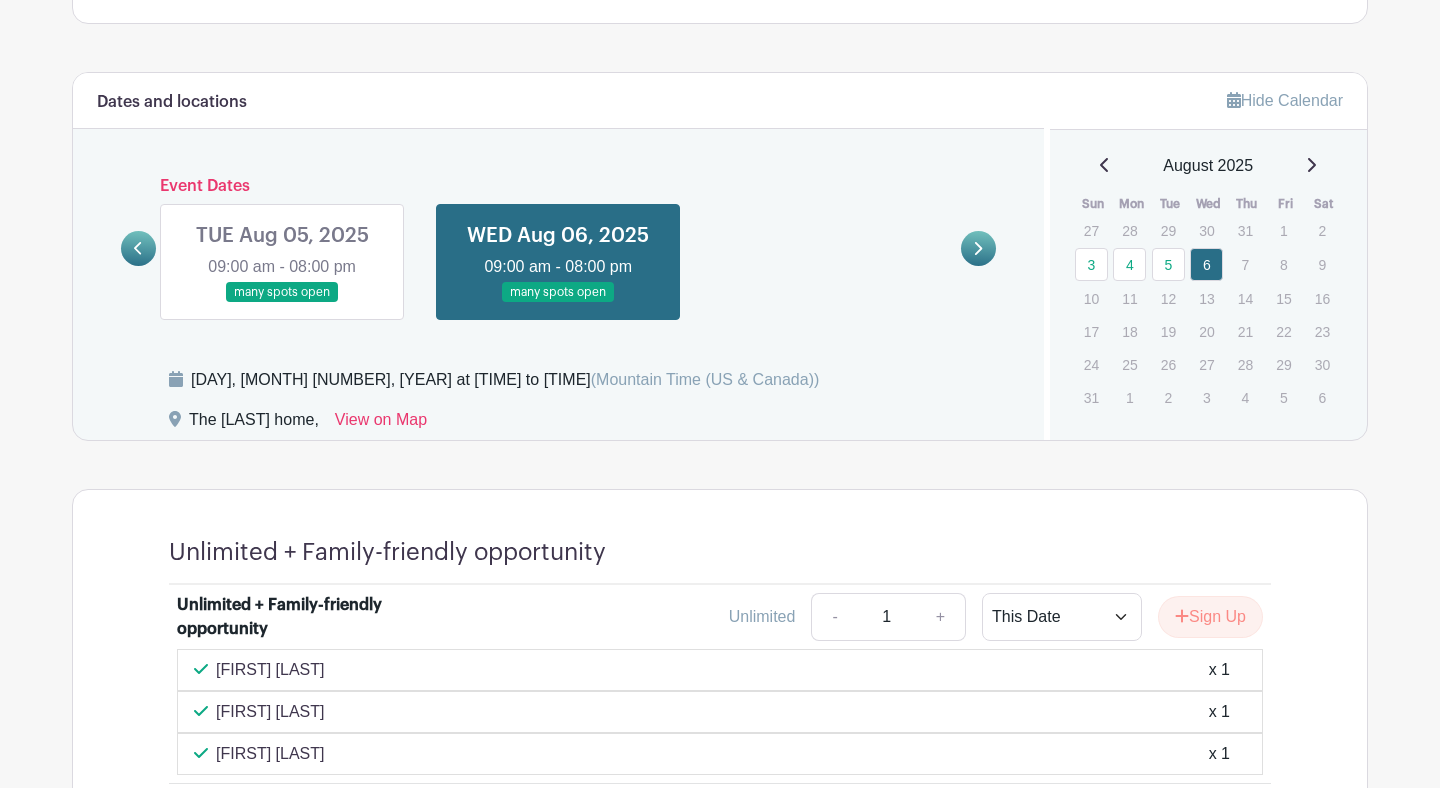 click at bounding box center (138, 248) 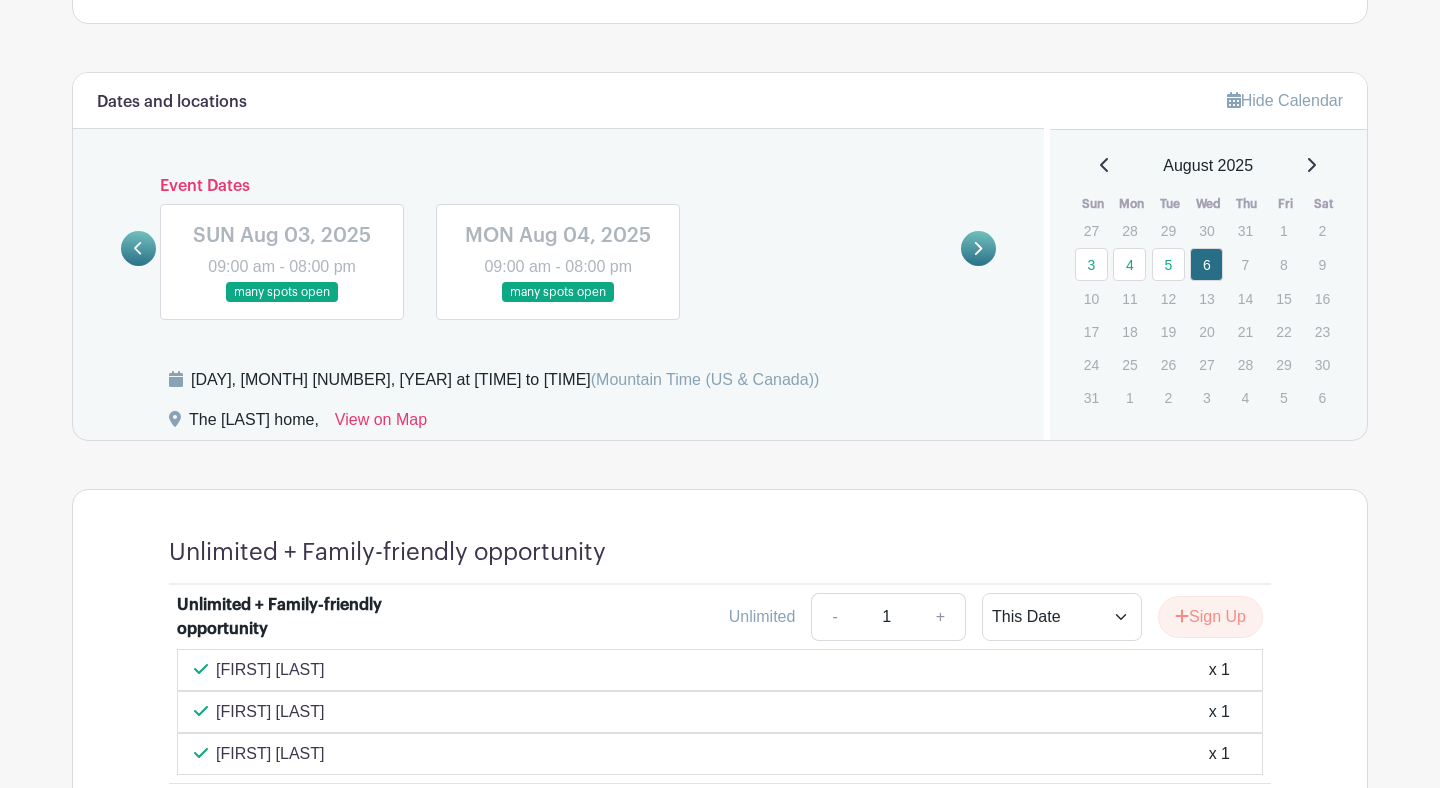click 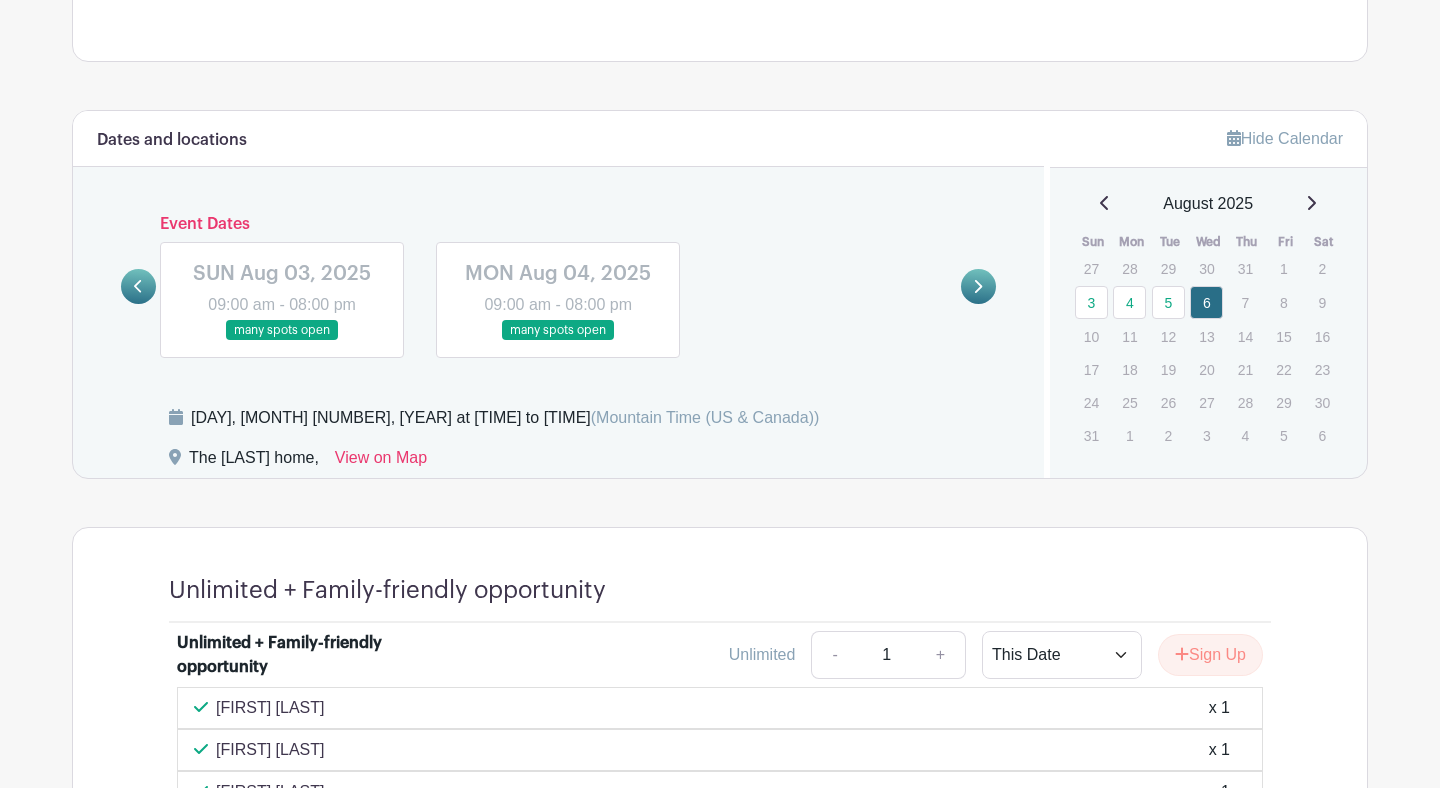 scroll, scrollTop: 1034, scrollLeft: 0, axis: vertical 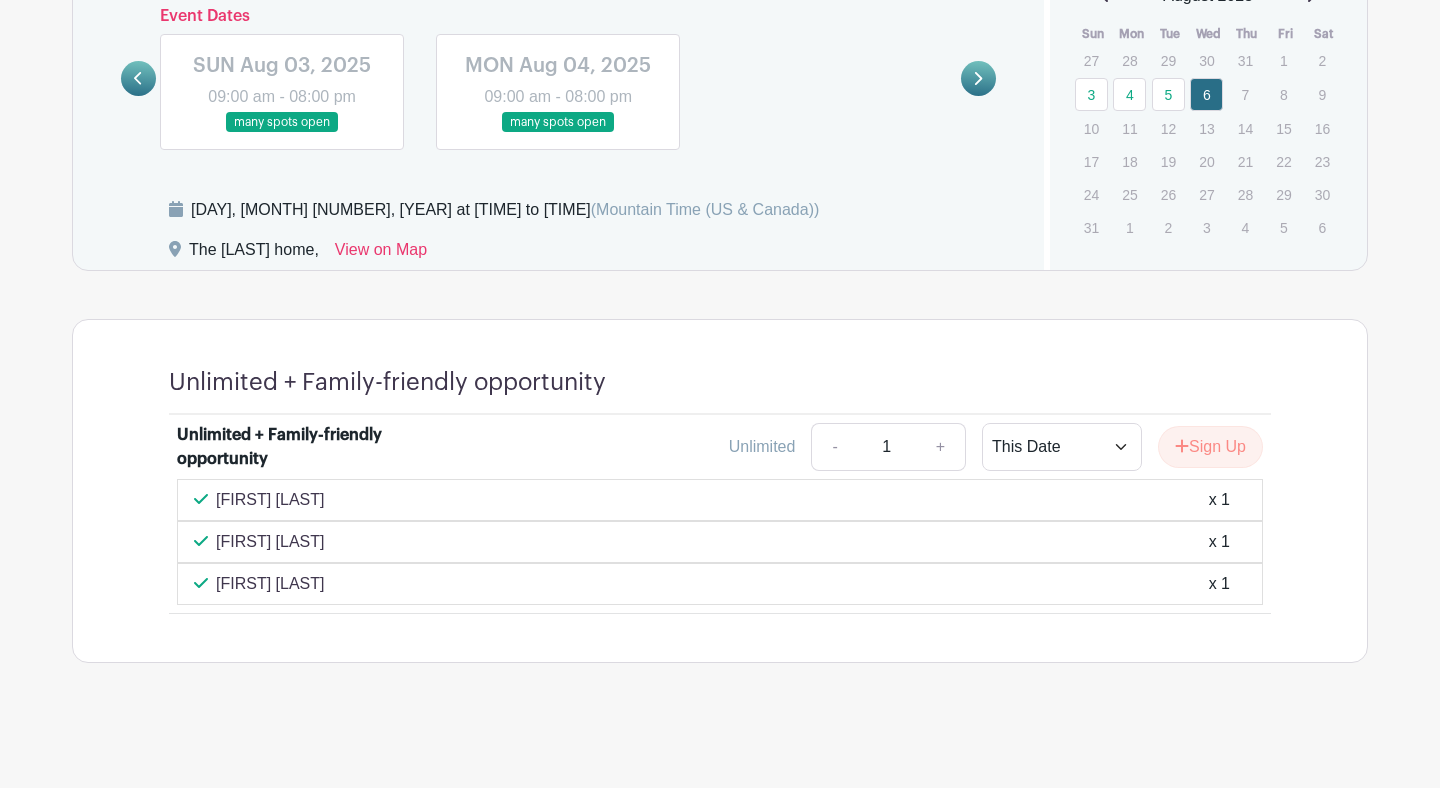 click at bounding box center [282, 133] 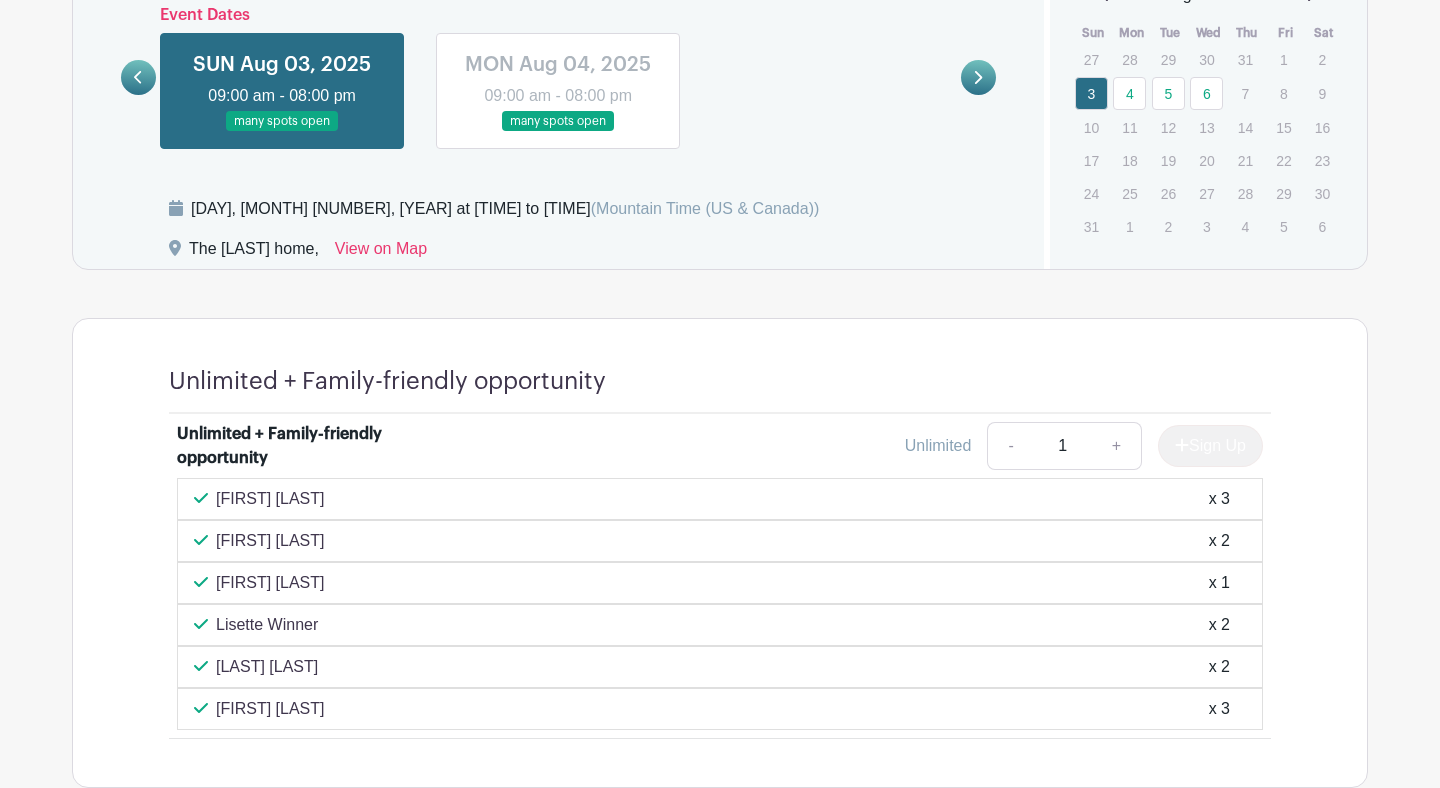 scroll, scrollTop: 1160, scrollLeft: 0, axis: vertical 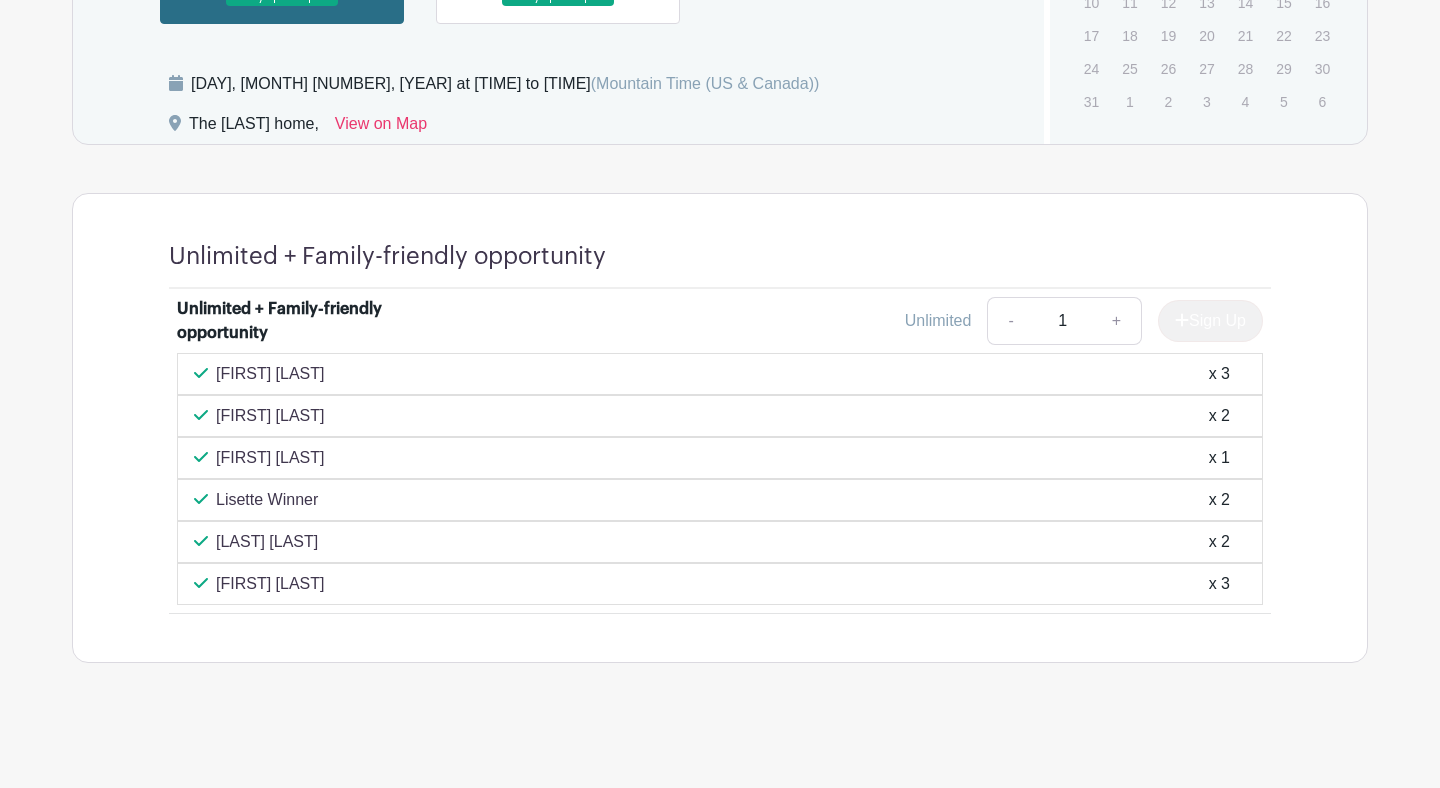drag, startPoint x: 217, startPoint y: 373, endPoint x: 327, endPoint y: 568, distance: 223.88614 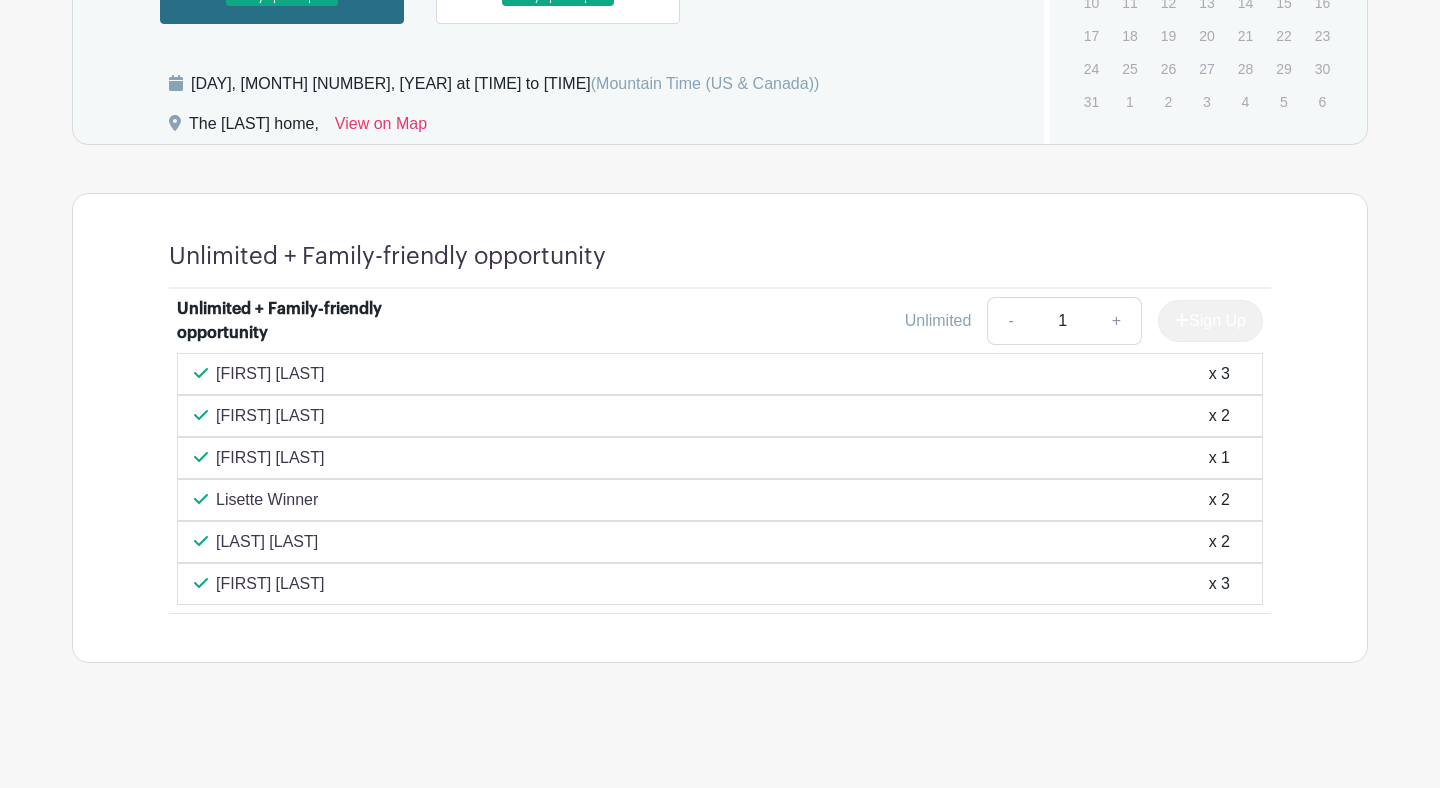 drag, startPoint x: 354, startPoint y: 593, endPoint x: 215, endPoint y: 348, distance: 281.68423 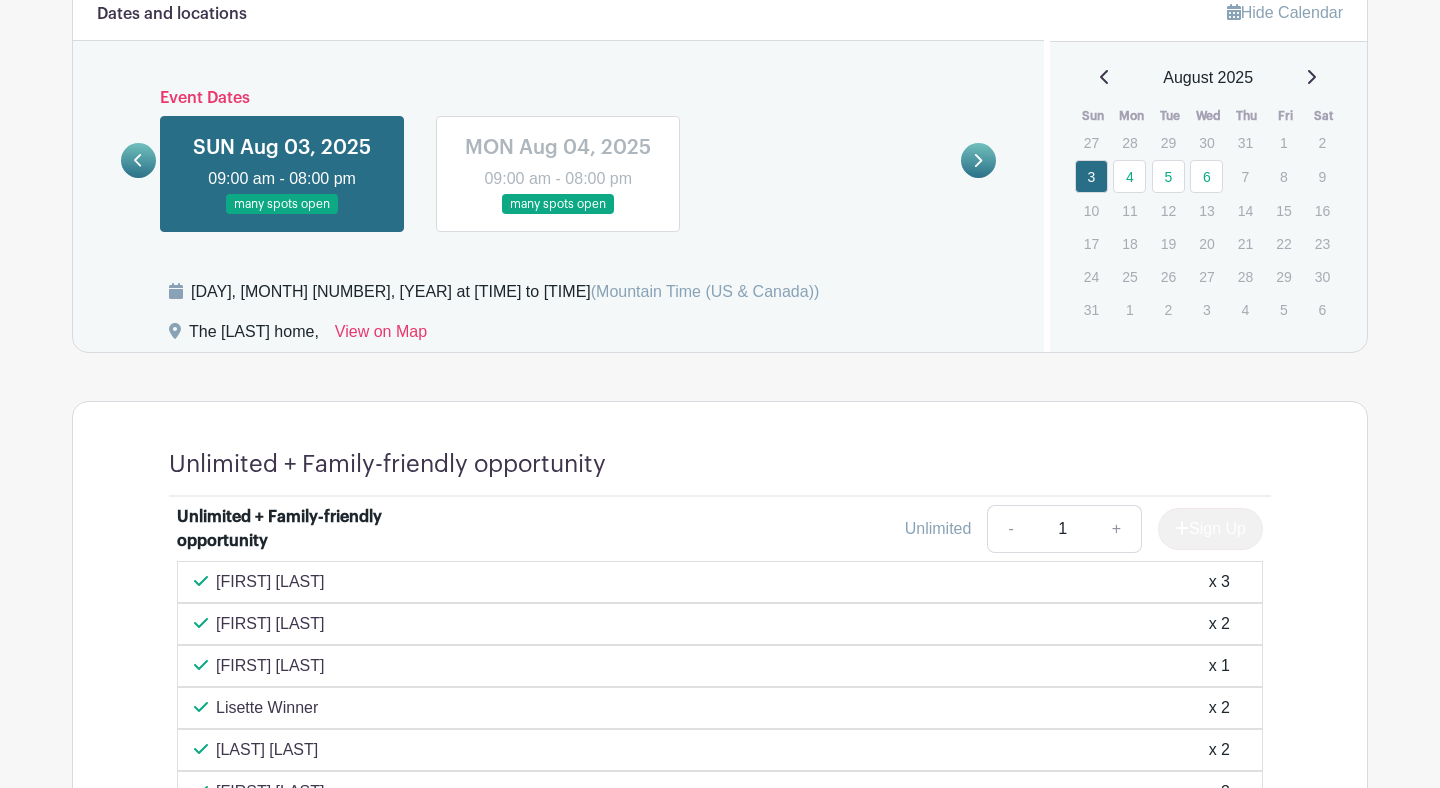 scroll, scrollTop: 930, scrollLeft: 0, axis: vertical 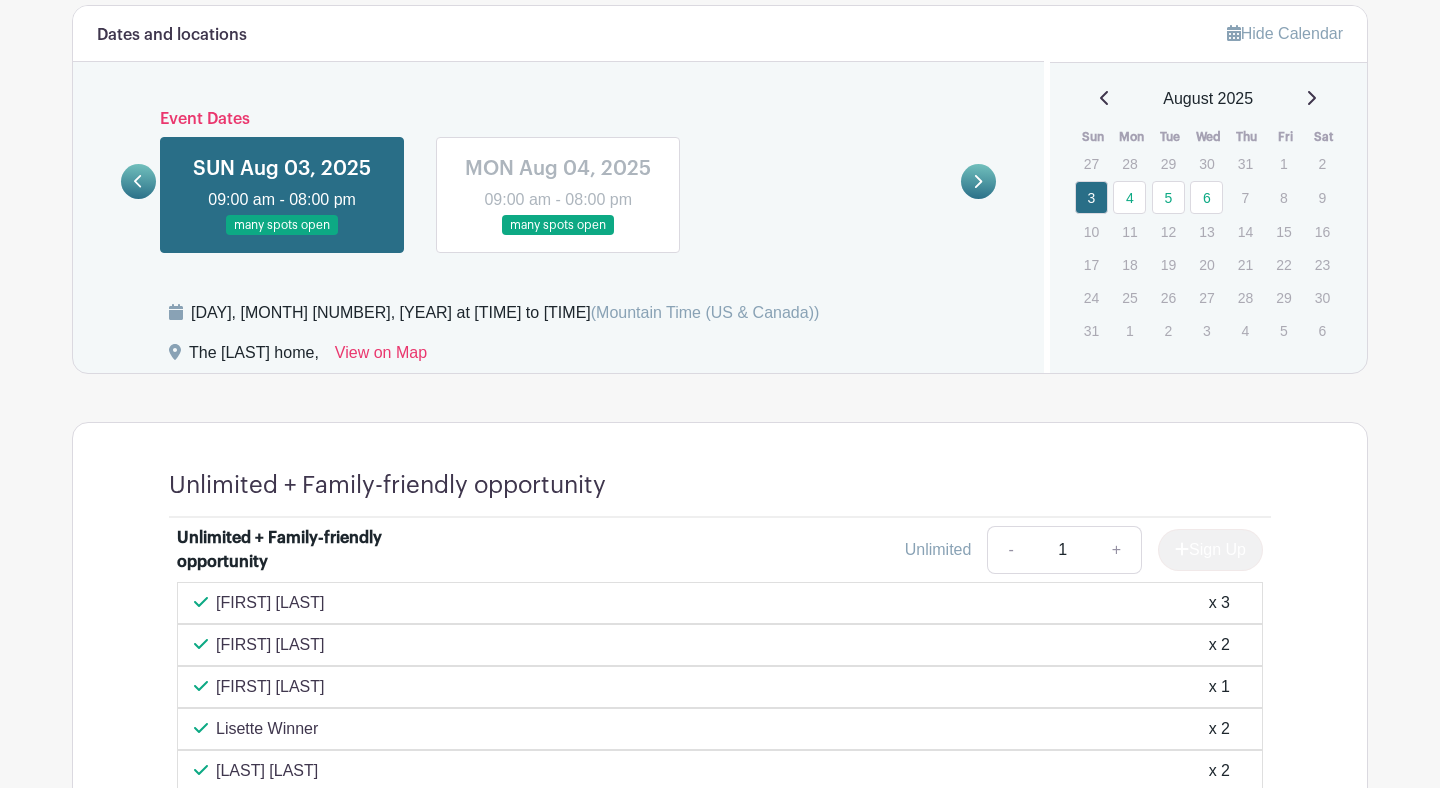 click at bounding box center (558, 236) 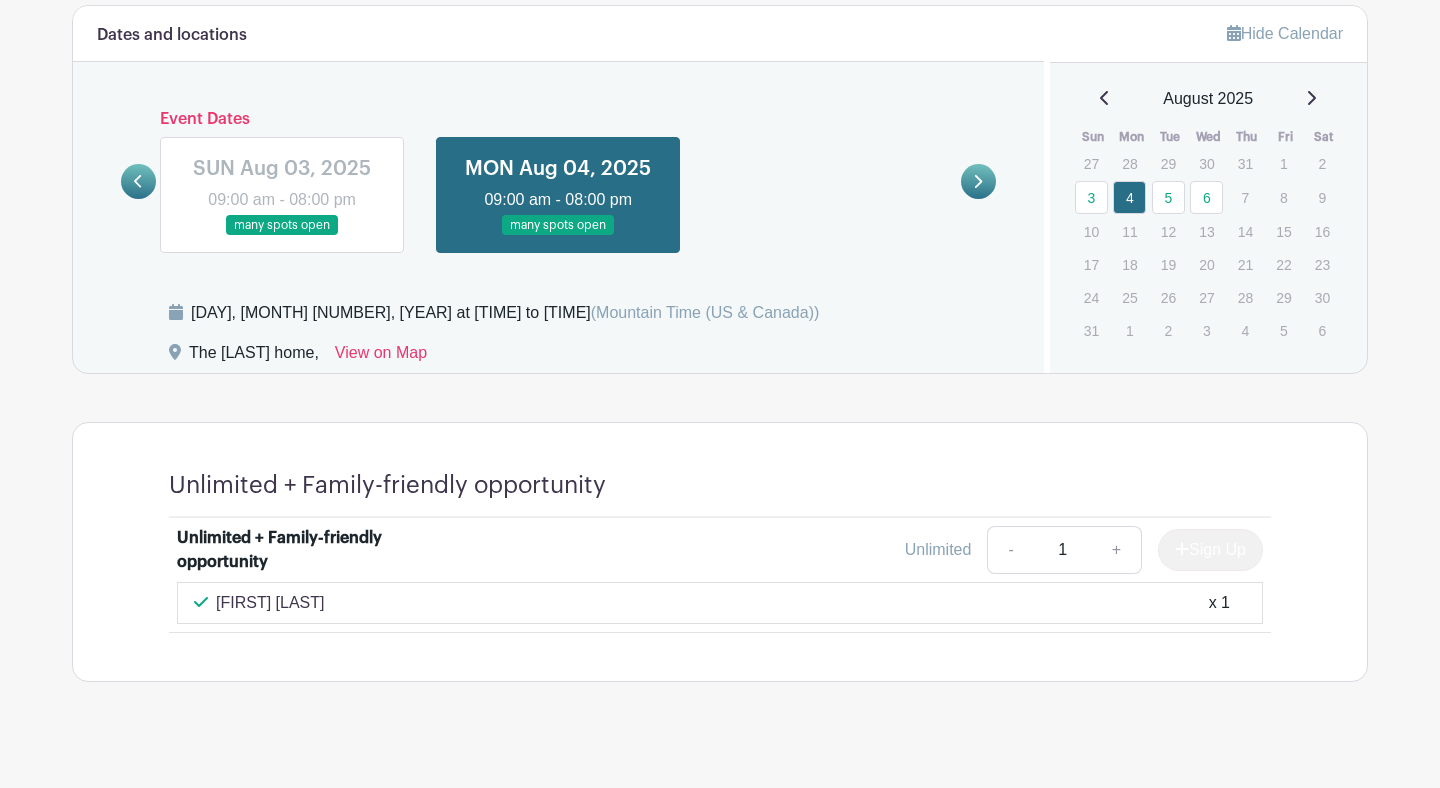 scroll, scrollTop: 950, scrollLeft: 0, axis: vertical 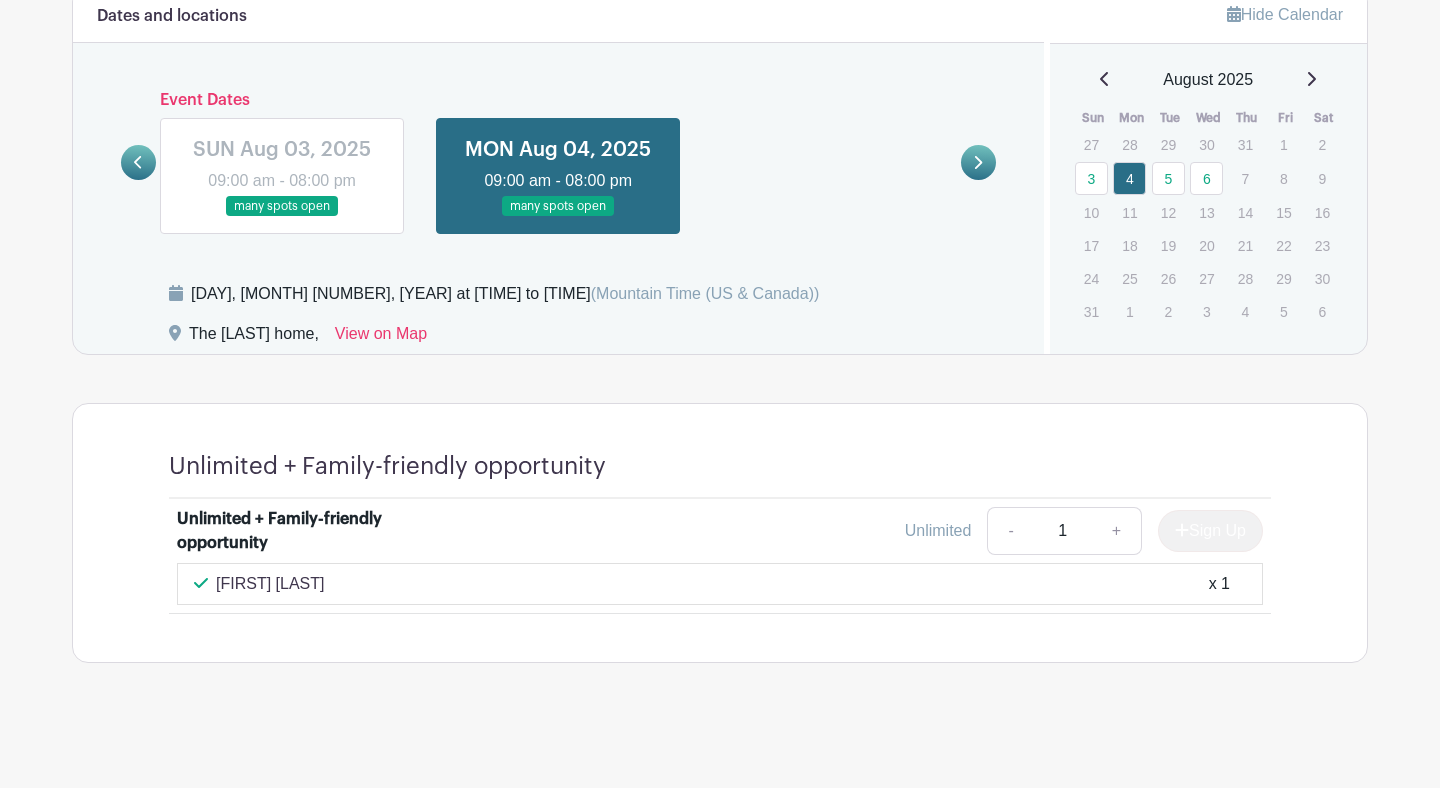 click at bounding box center [282, 217] 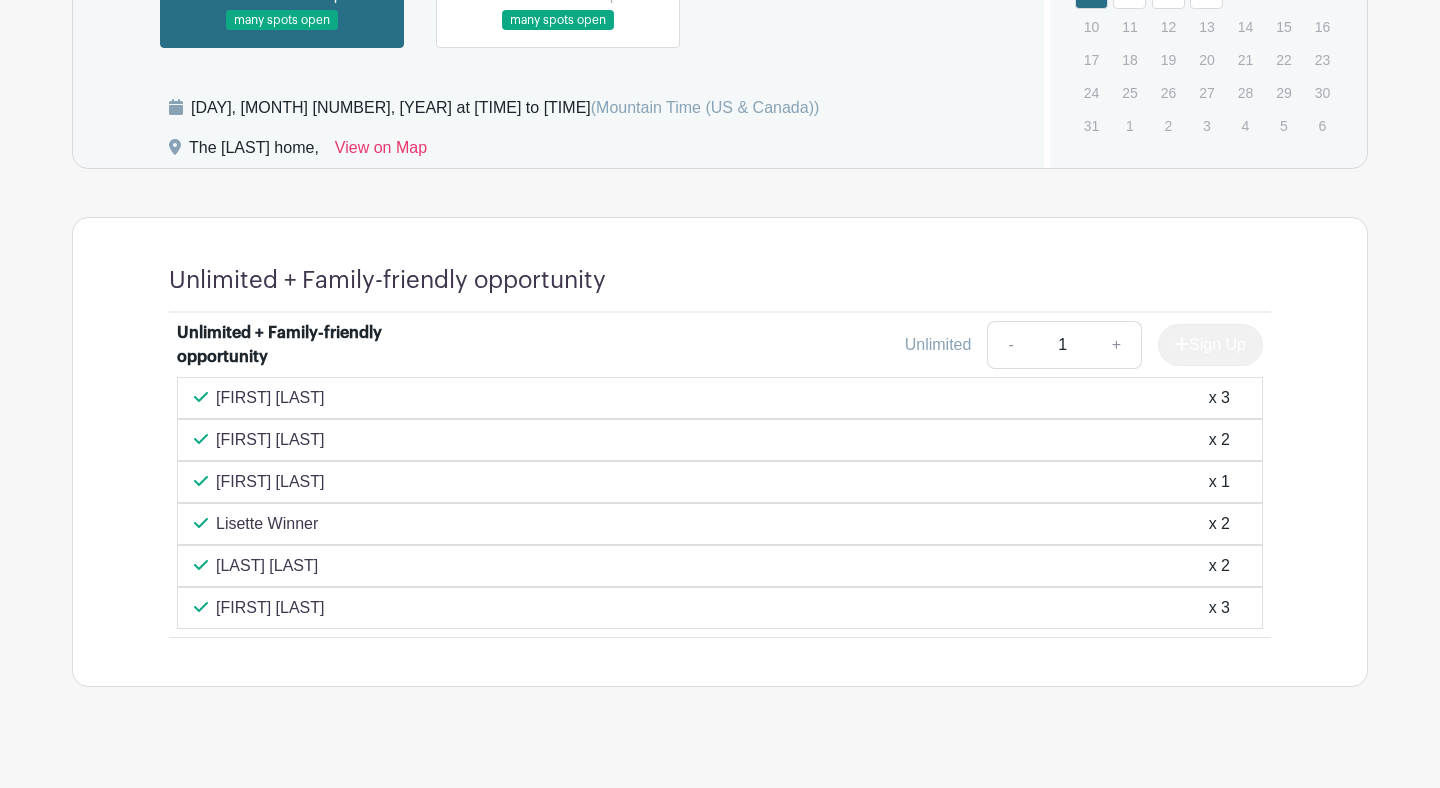 click at bounding box center (558, 31) 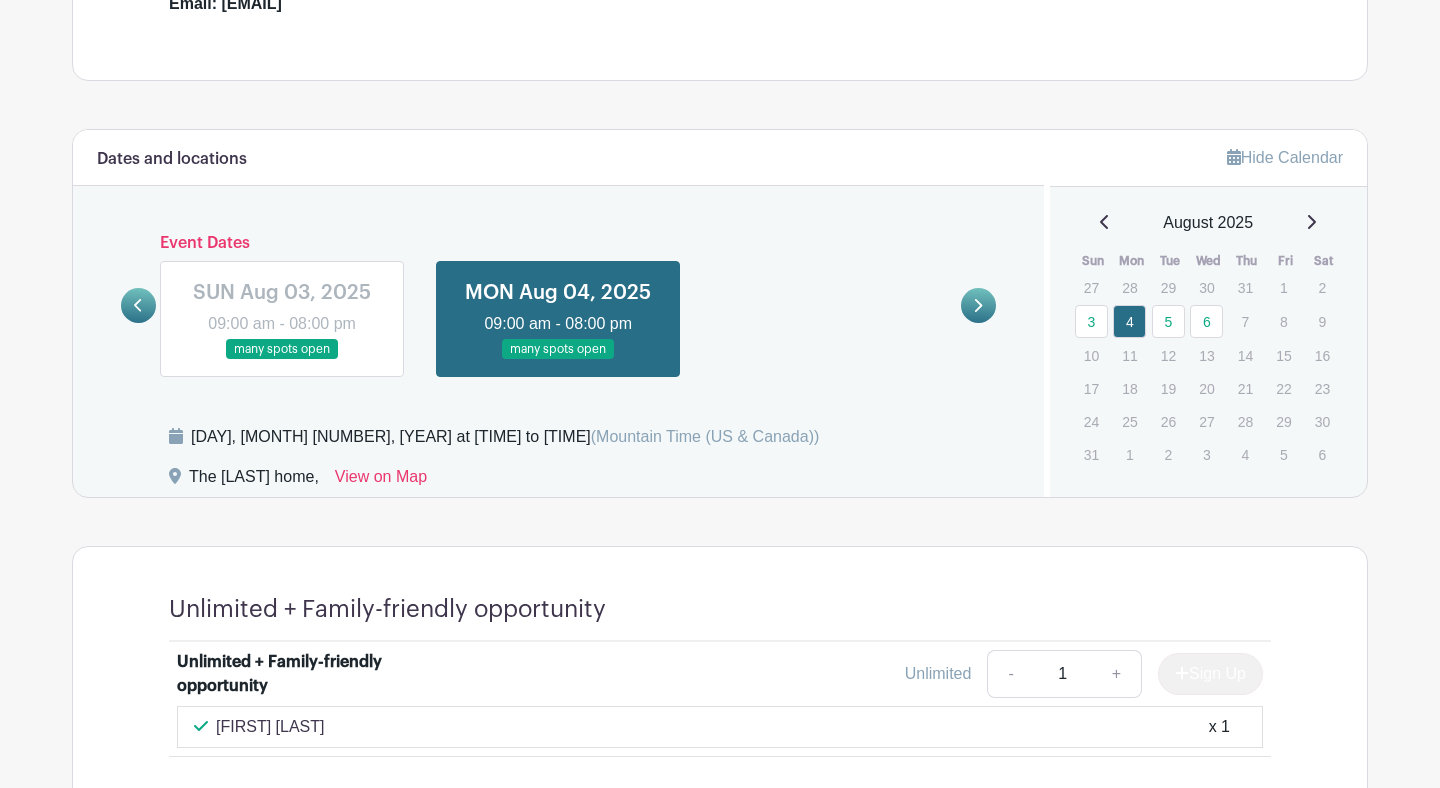 scroll, scrollTop: 804, scrollLeft: 0, axis: vertical 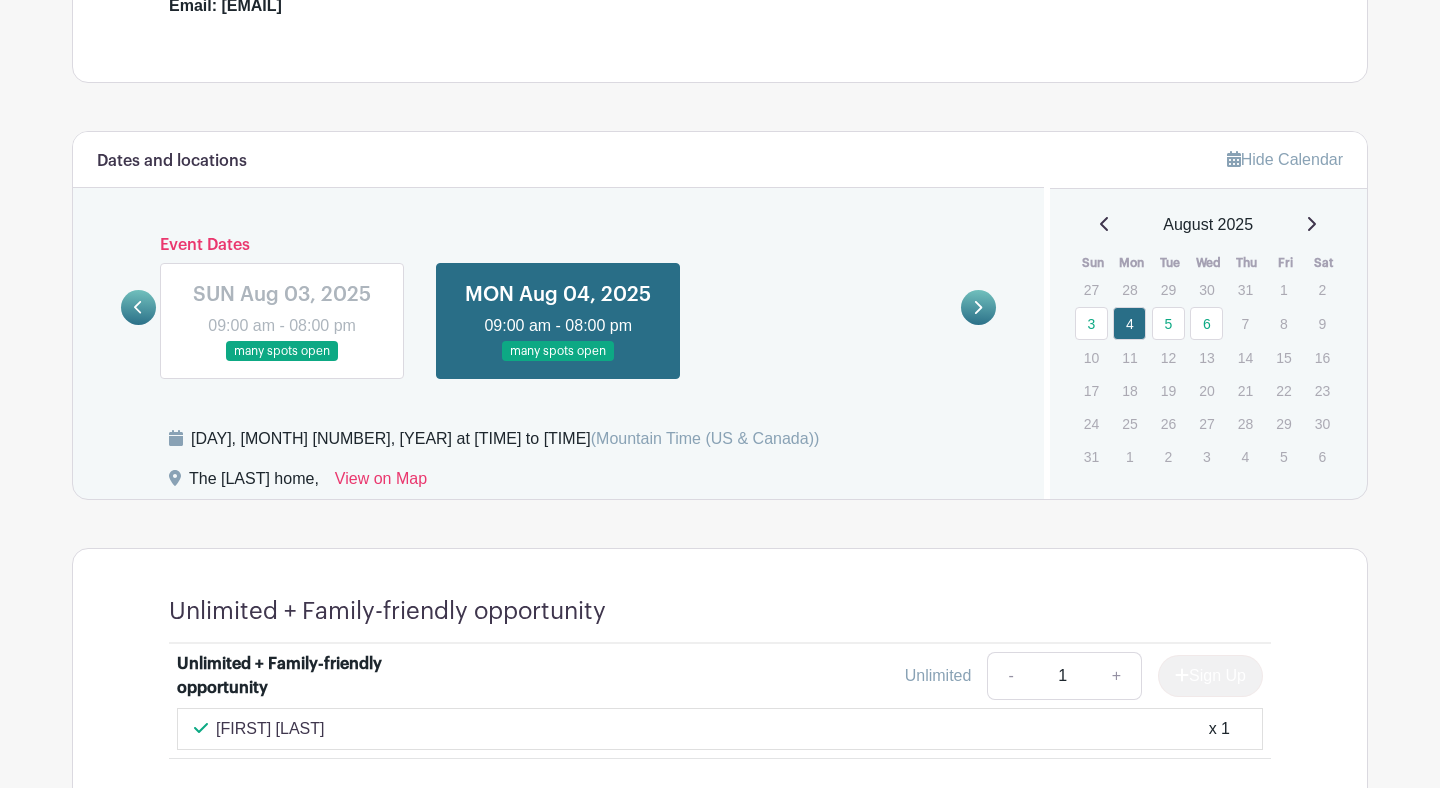 click at bounding box center (978, 307) 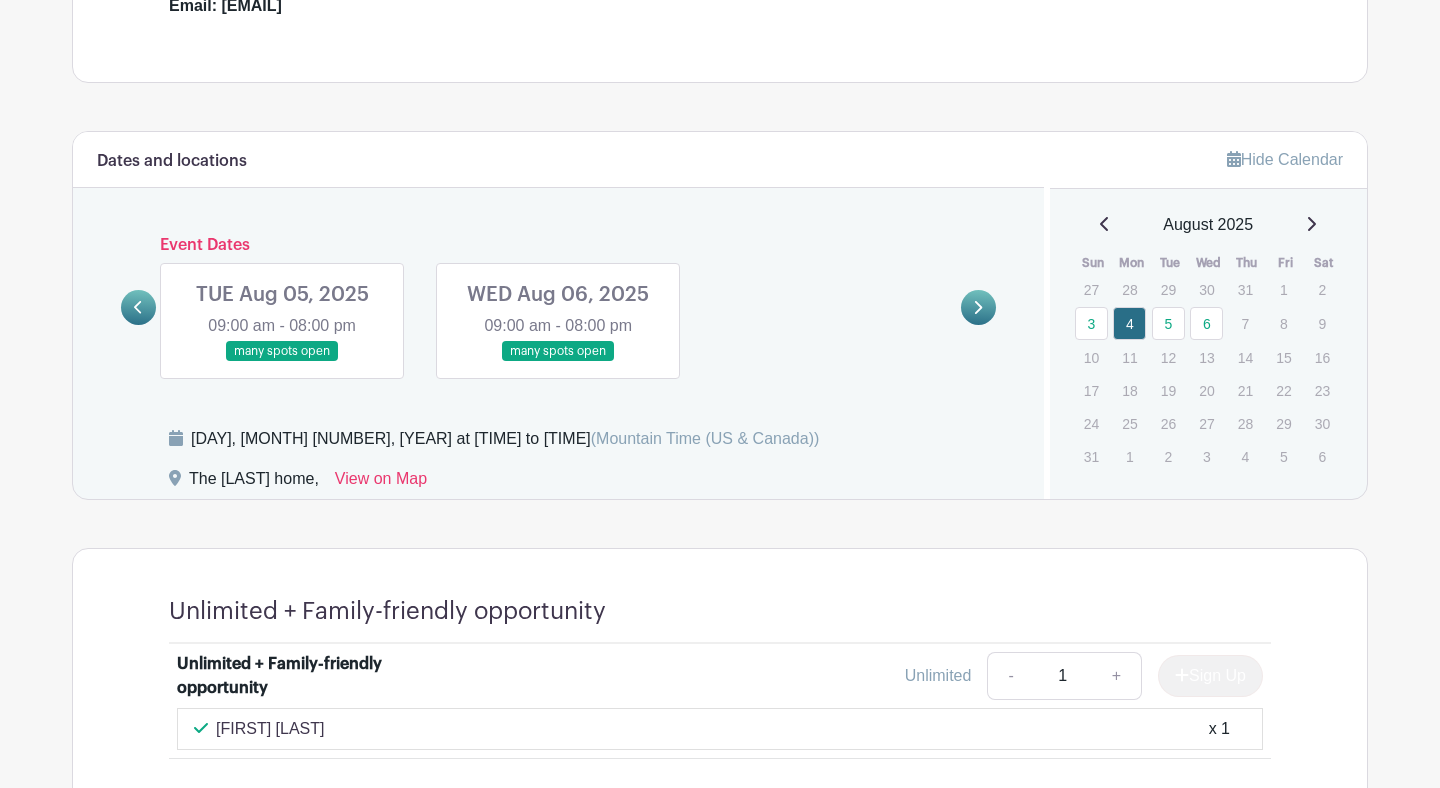 scroll, scrollTop: 950, scrollLeft: 0, axis: vertical 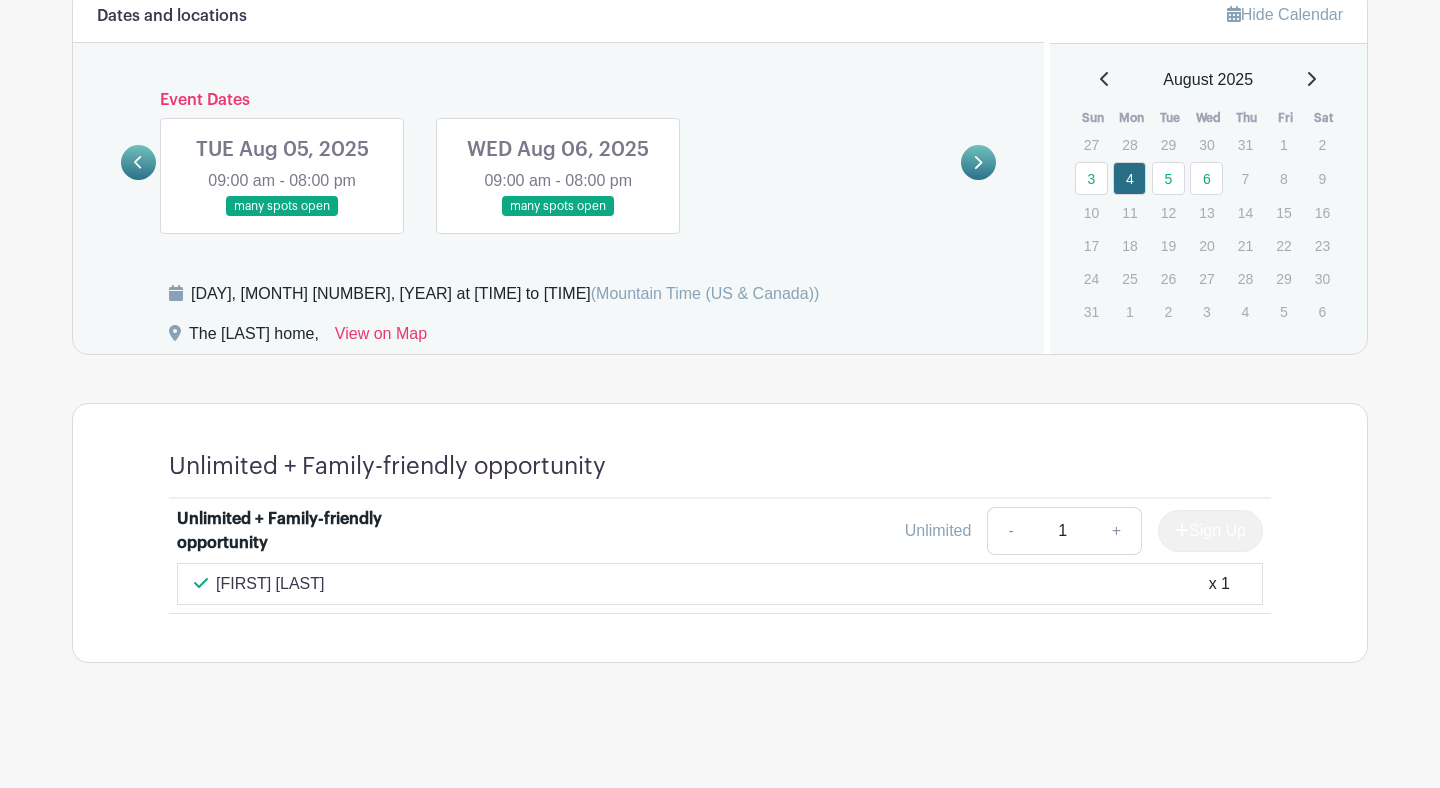 click at bounding box center (282, 217) 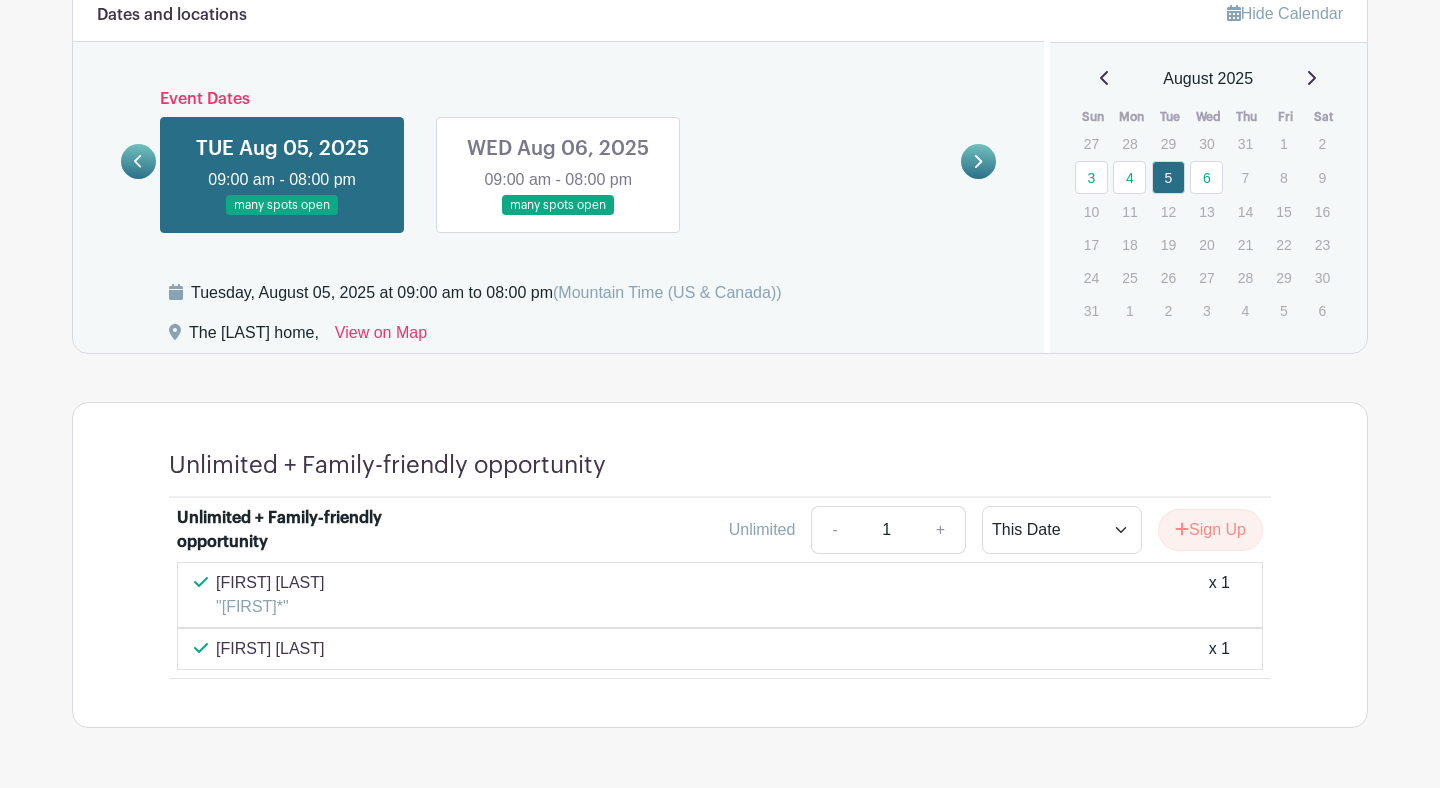 click 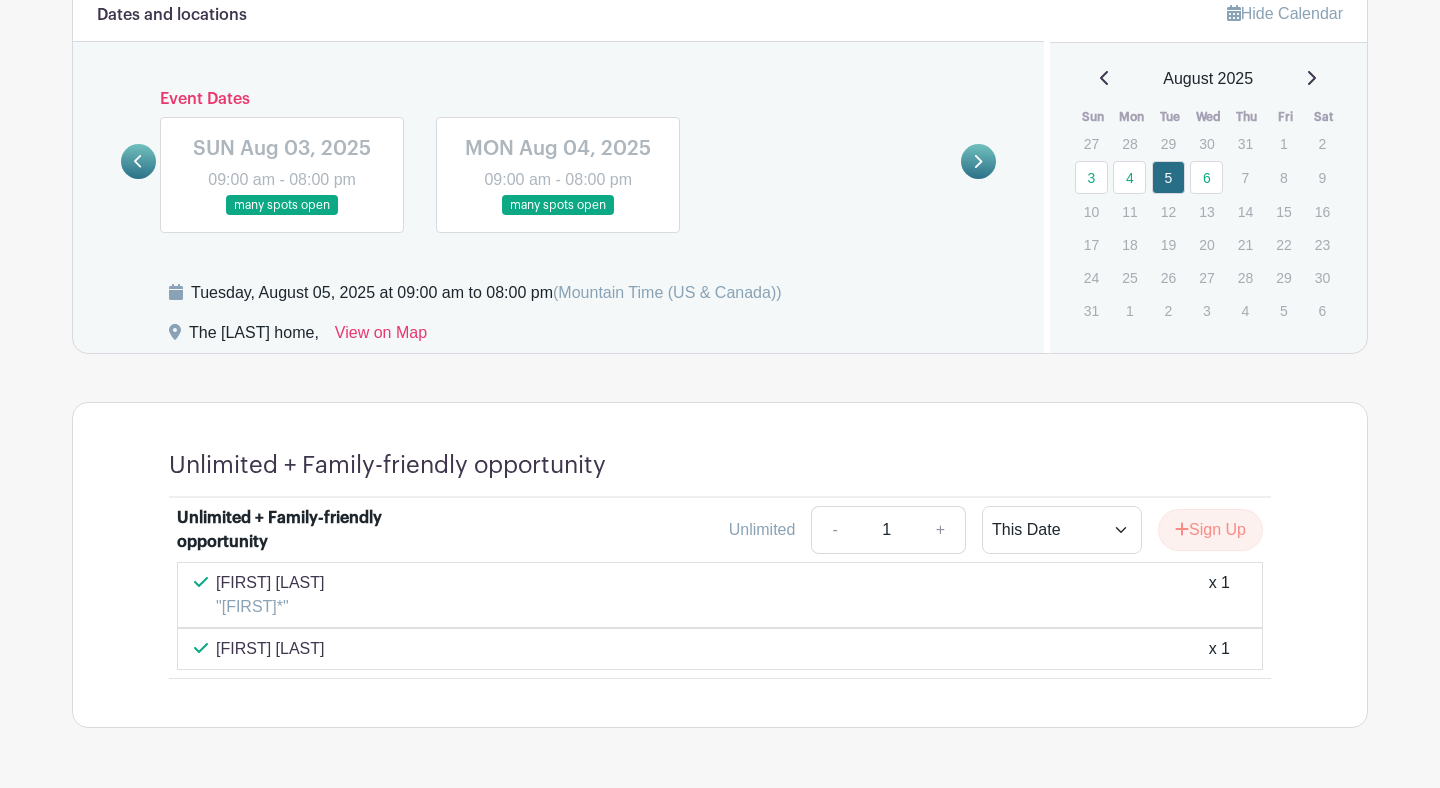 click at bounding box center [558, 216] 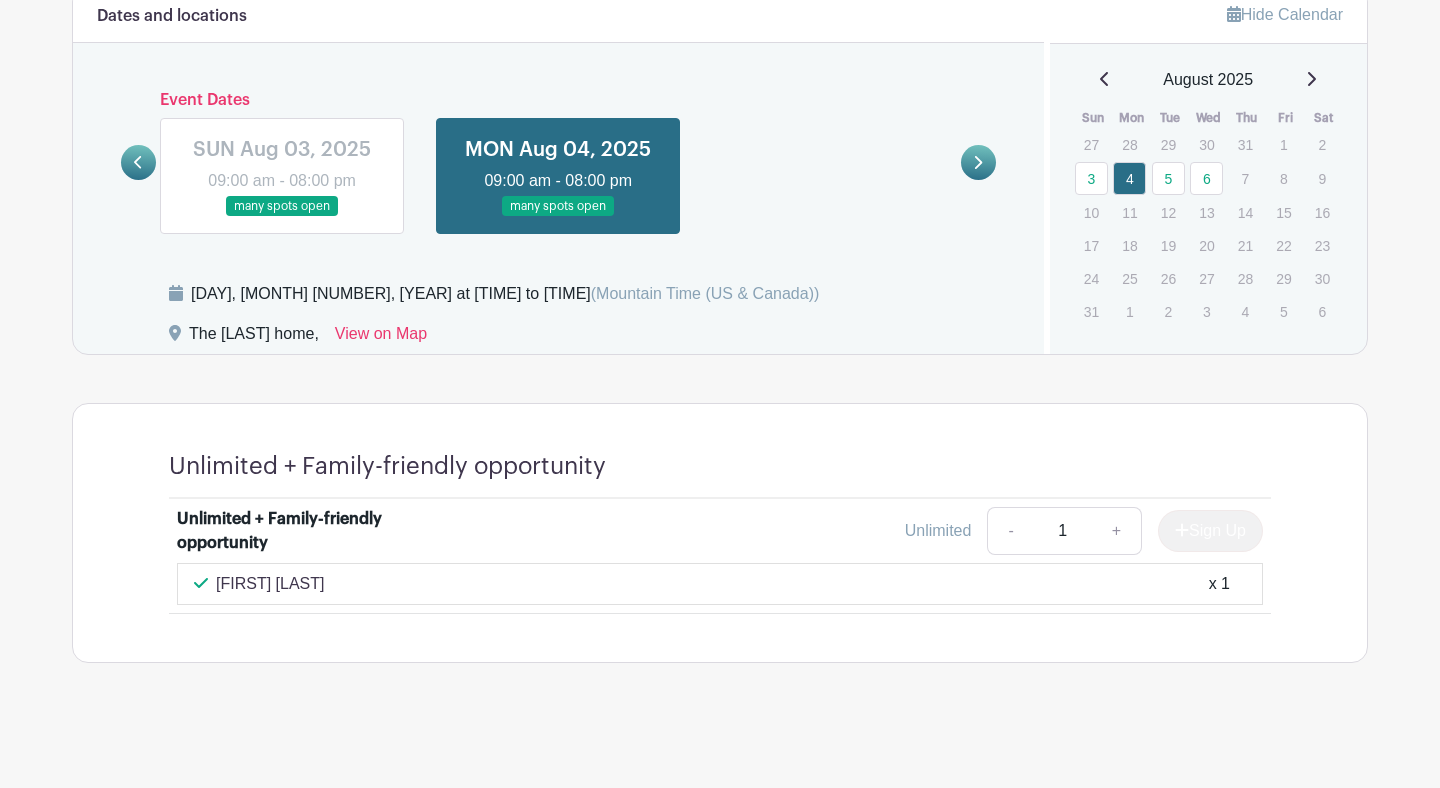 click at bounding box center [282, 217] 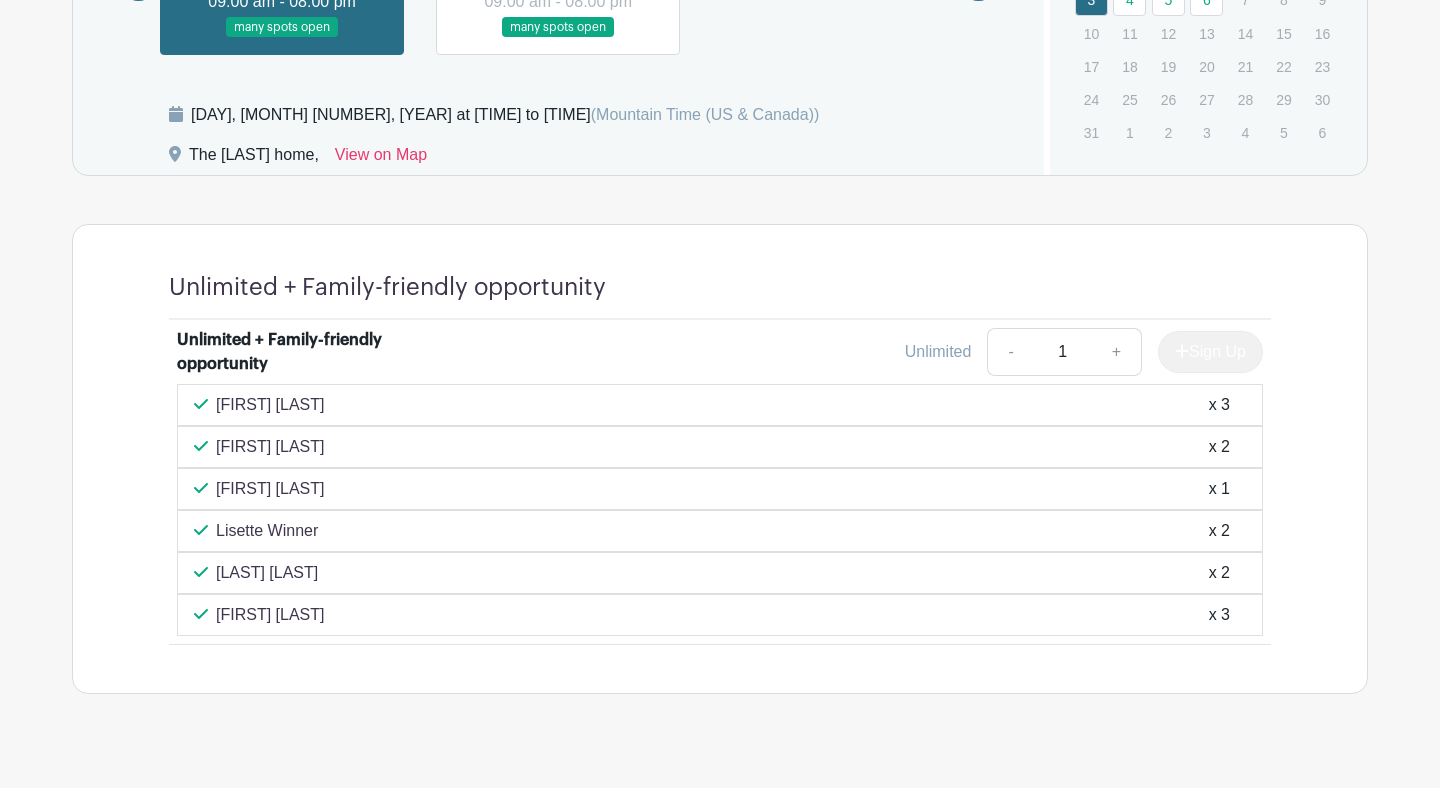 scroll, scrollTop: 889, scrollLeft: 0, axis: vertical 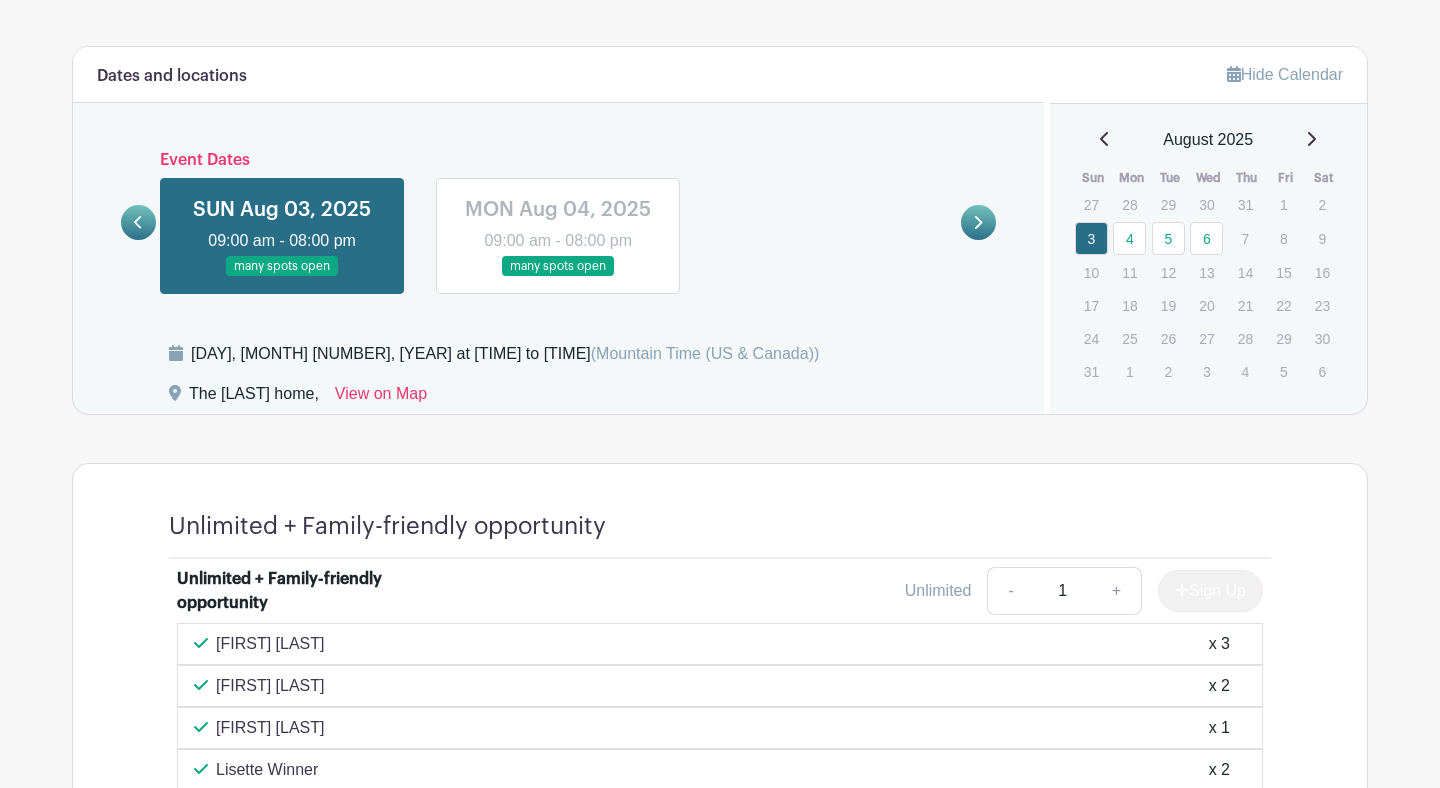 click 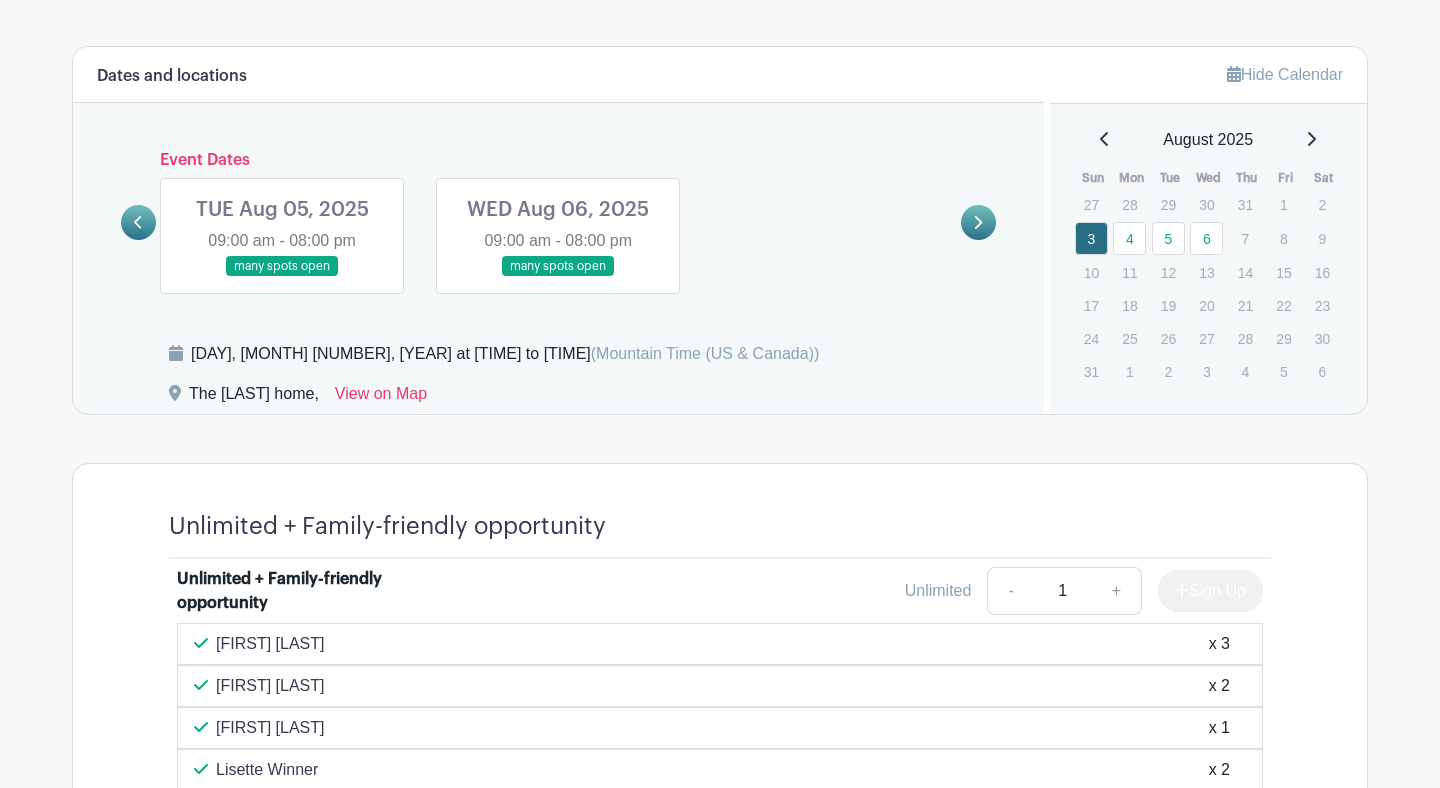 click at bounding box center [282, 277] 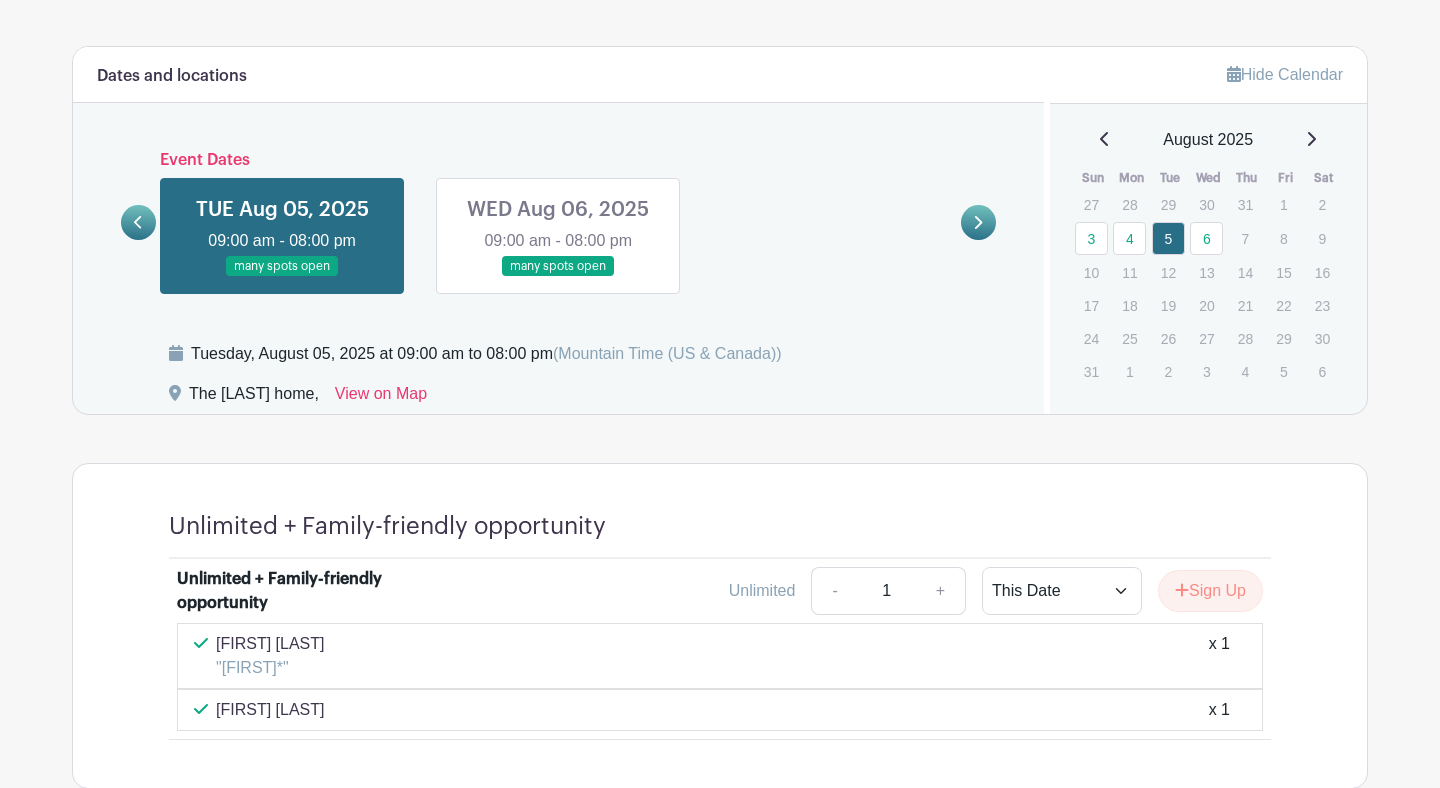 click at bounding box center [558, 277] 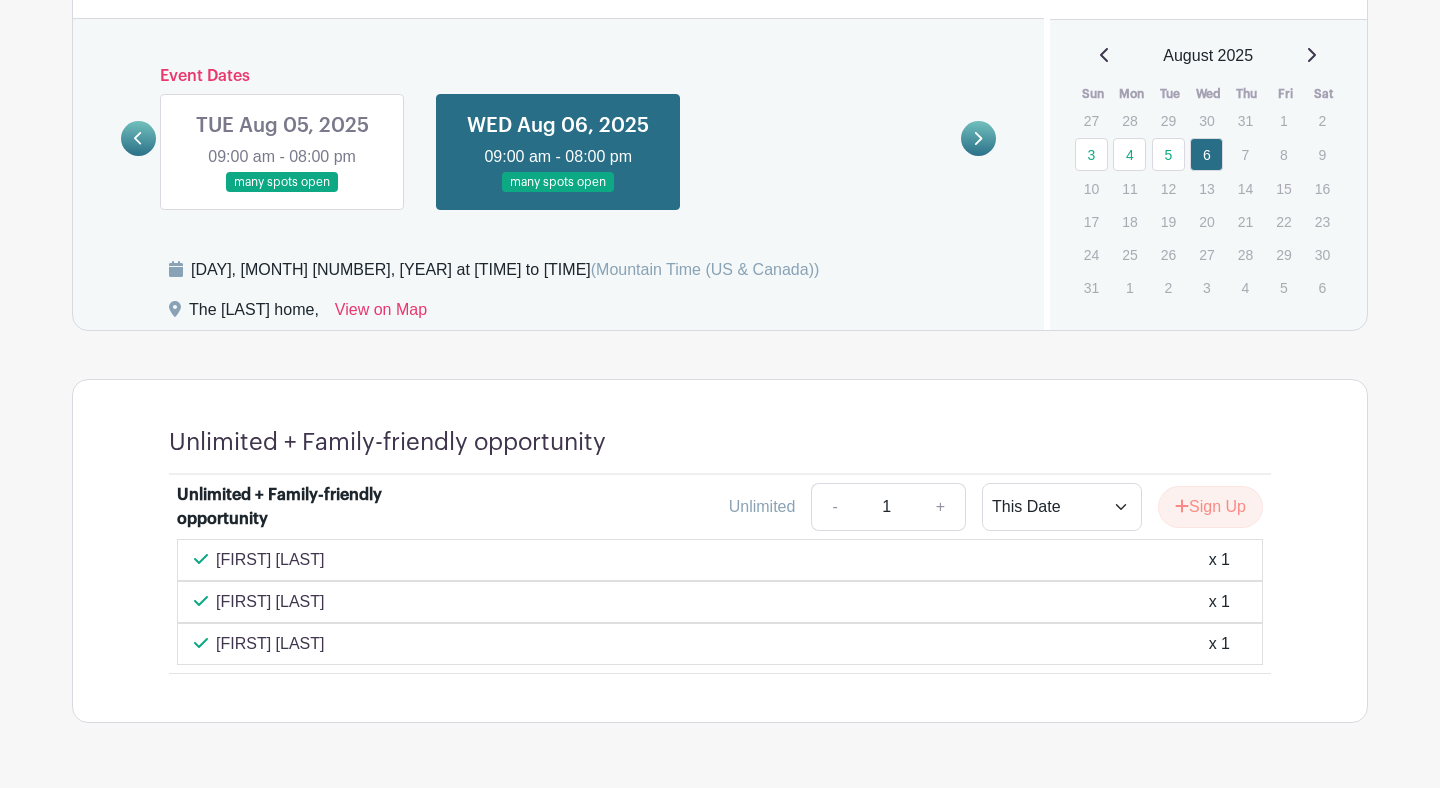 scroll, scrollTop: 1034, scrollLeft: 0, axis: vertical 